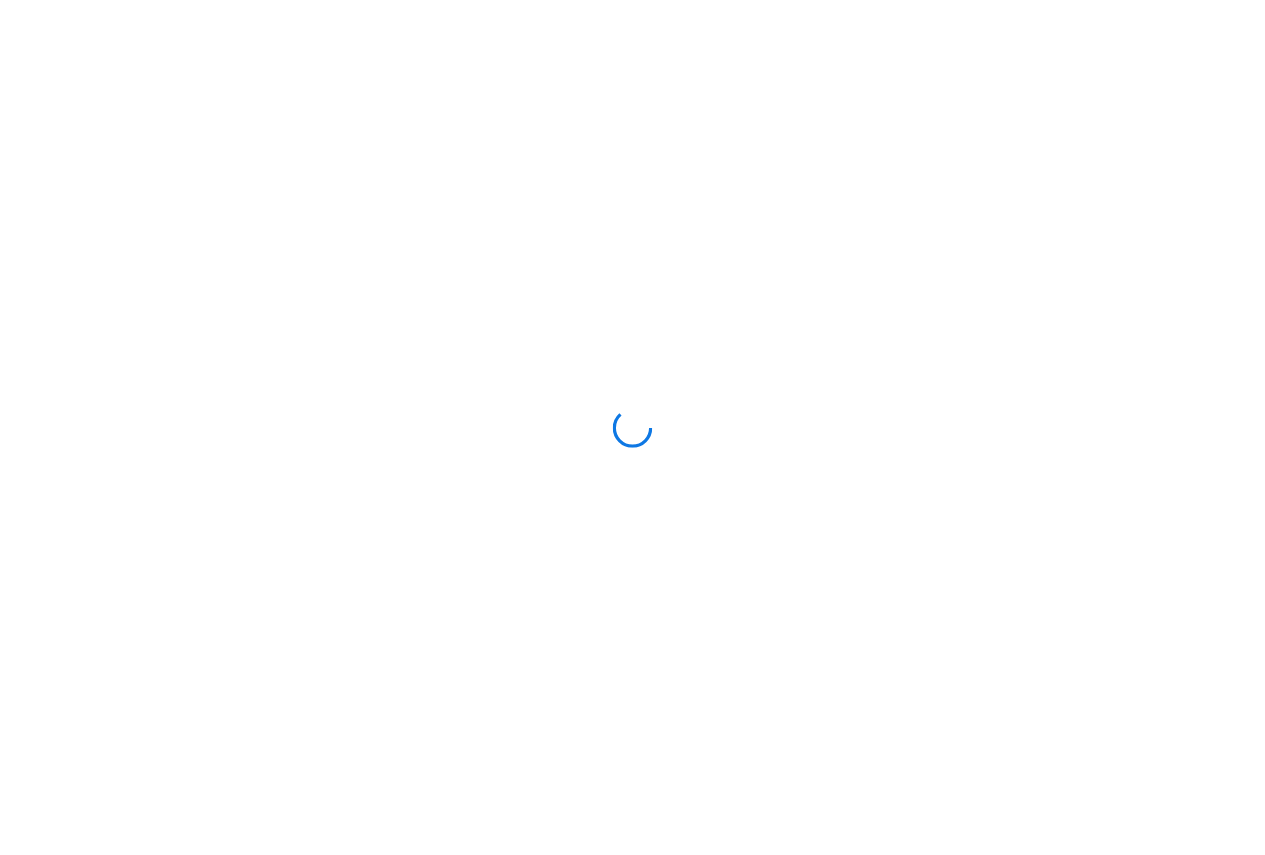 scroll, scrollTop: 0, scrollLeft: 0, axis: both 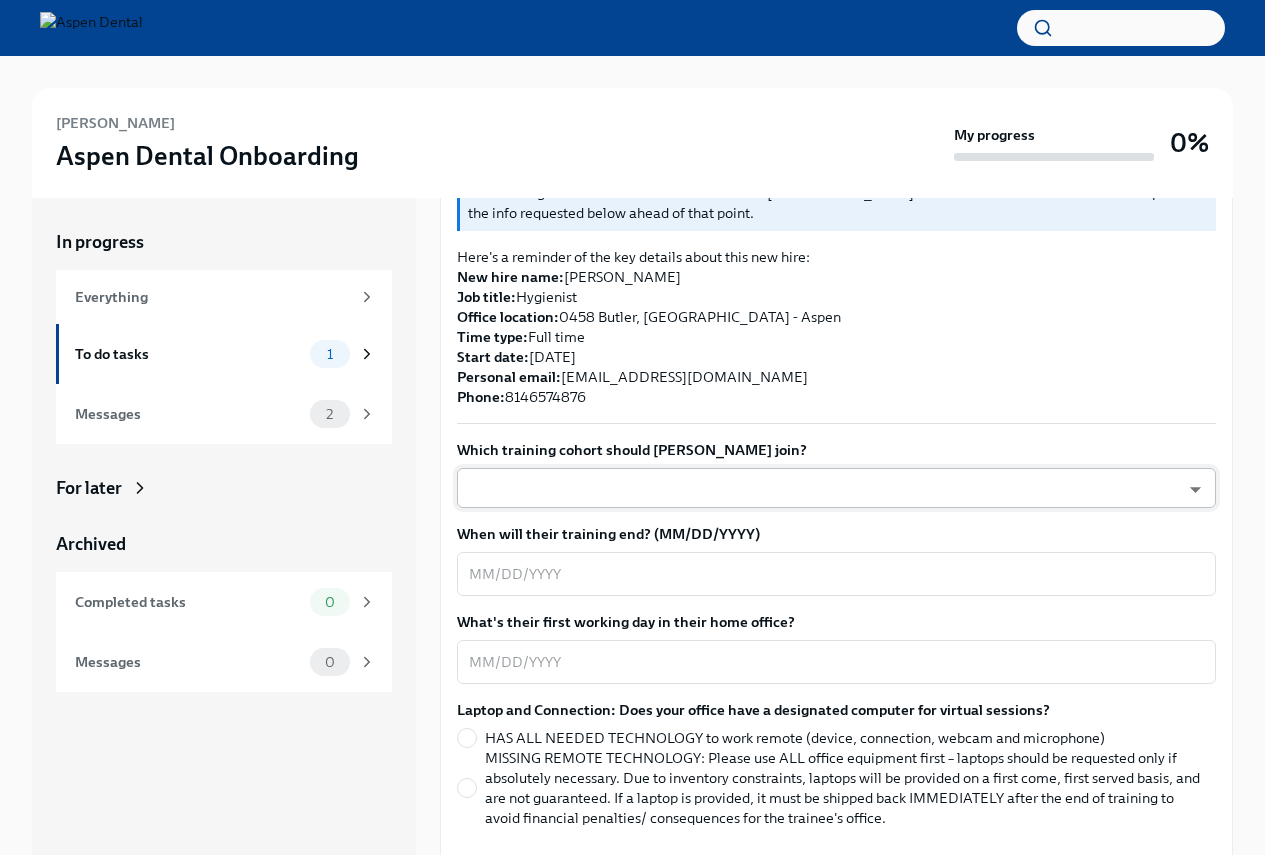 click on "[PERSON_NAME] Aspen Dental Onboarding My progress 0% In progress Everything To do tasks 1 Messages 2 For later Archived Completed tasks 0 Messages 0 Confirm training details for [PERSON_NAME] To Do Due  [DATE] Preparing for [PERSON_NAME] start ([DATE], 0458 Butler, PA - Aspen) Dear [PERSON_NAME],
This is a friendly reminder that [PERSON_NAME] will be starting work shortly as a Hygie... Please provide a few extra details so we can
register [PERSON_NAME] for their virtual onboarding
tailor the info Dado sends to them about their training
order their new hire kit to be delivered to the right place
The training details are scheduled to be sent to [PERSON_NAME] 1 week before their startdate. Please provide the info requested below ahead of that point. Here's a reminder of the key details about this new hire:
New hire name:  [PERSON_NAME]
Job title:  Hygienist
Office location:  [GEOGRAPHIC_DATA] - Aspen
Time type:  Full time
Start date:  [DATE]
Personal email:  [EMAIL_ADDRESS][DOMAIN_NAME]
Phone: x" at bounding box center (632, 455) 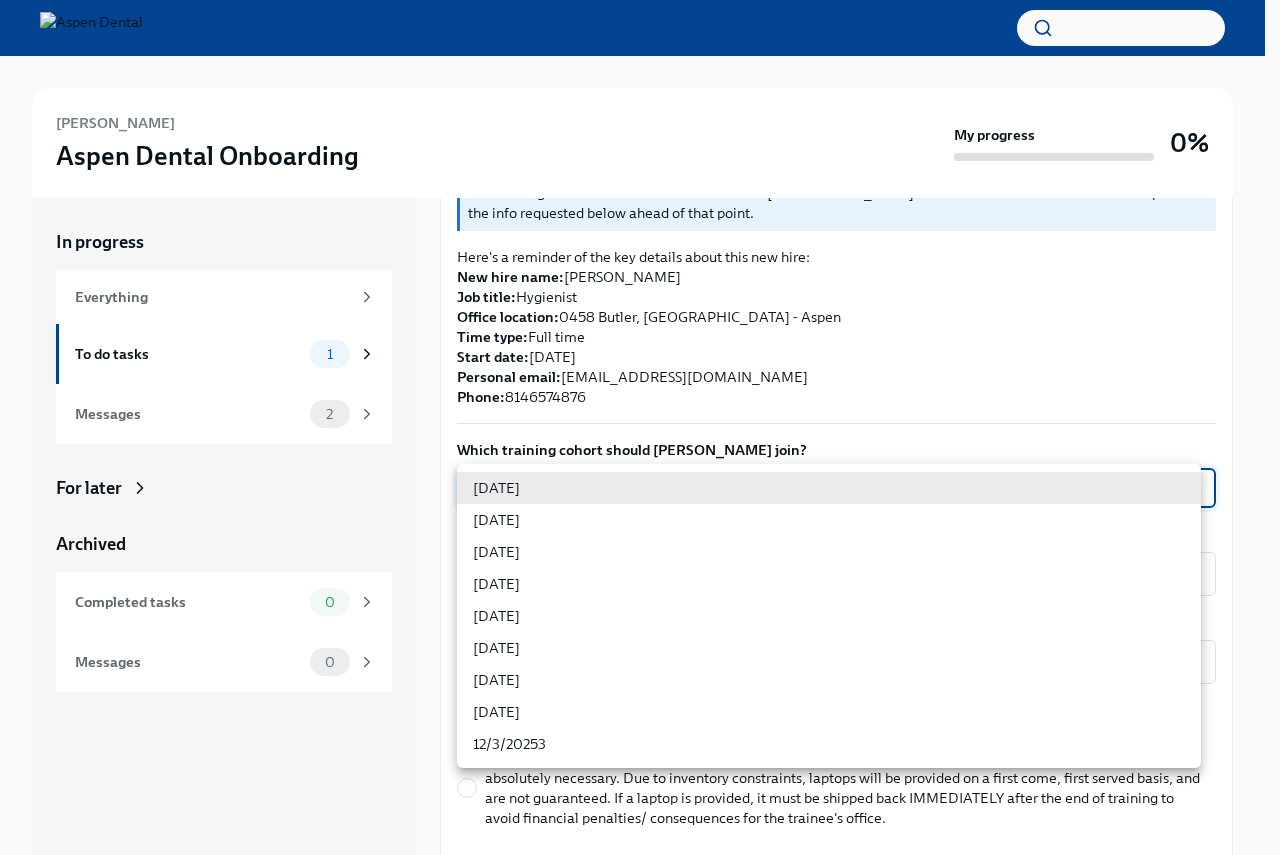 click on "[DATE]" at bounding box center [829, 488] 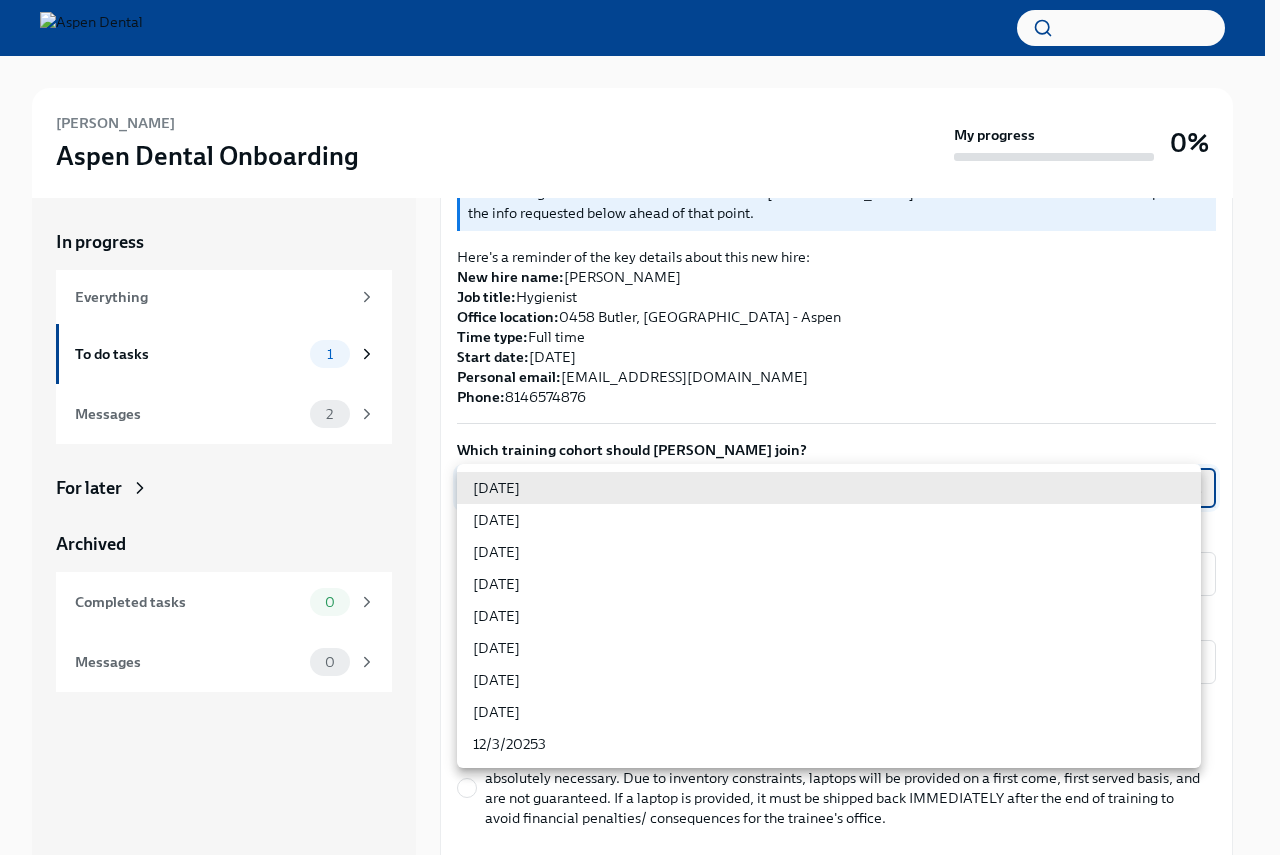 type on "2nnjn7y1B" 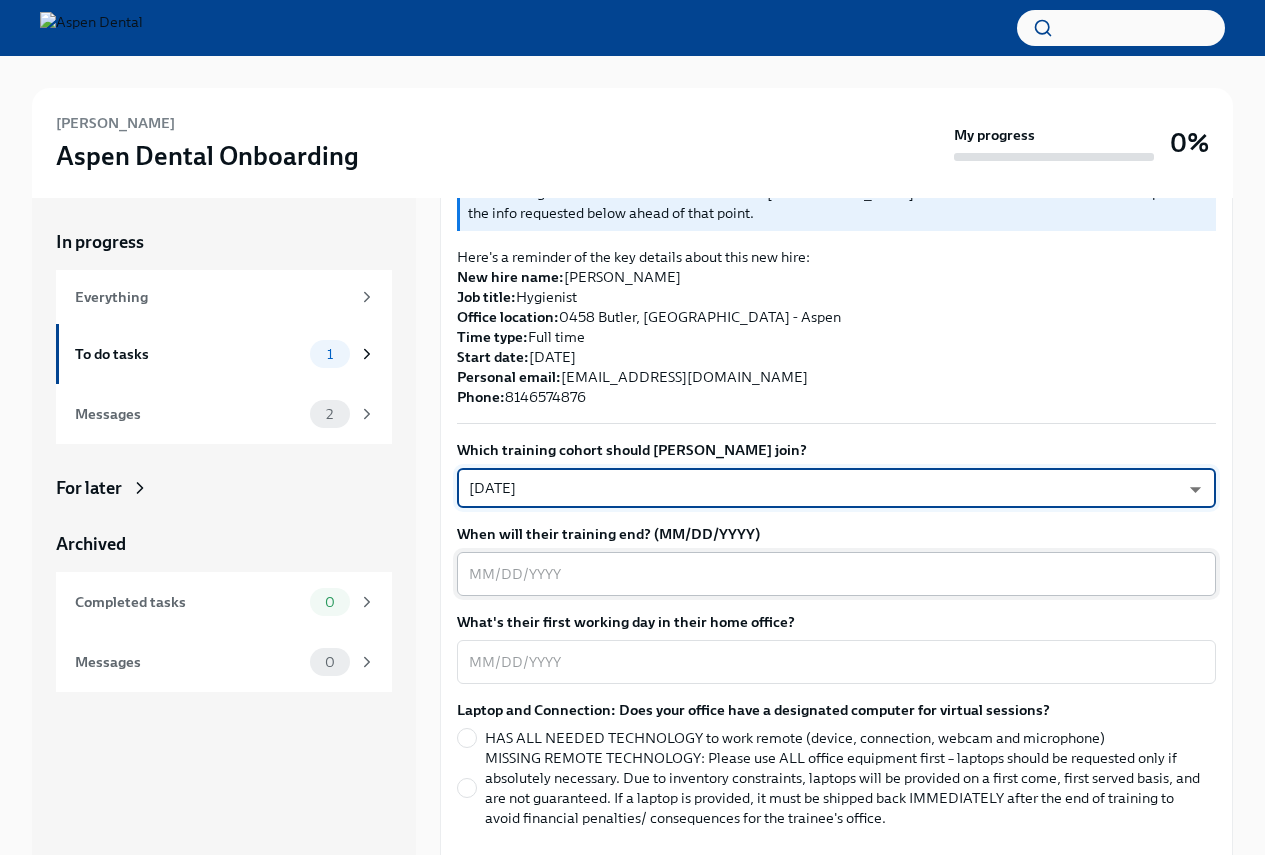 click on "When will their training end? (MM/DD/YYYY)" at bounding box center (836, 574) 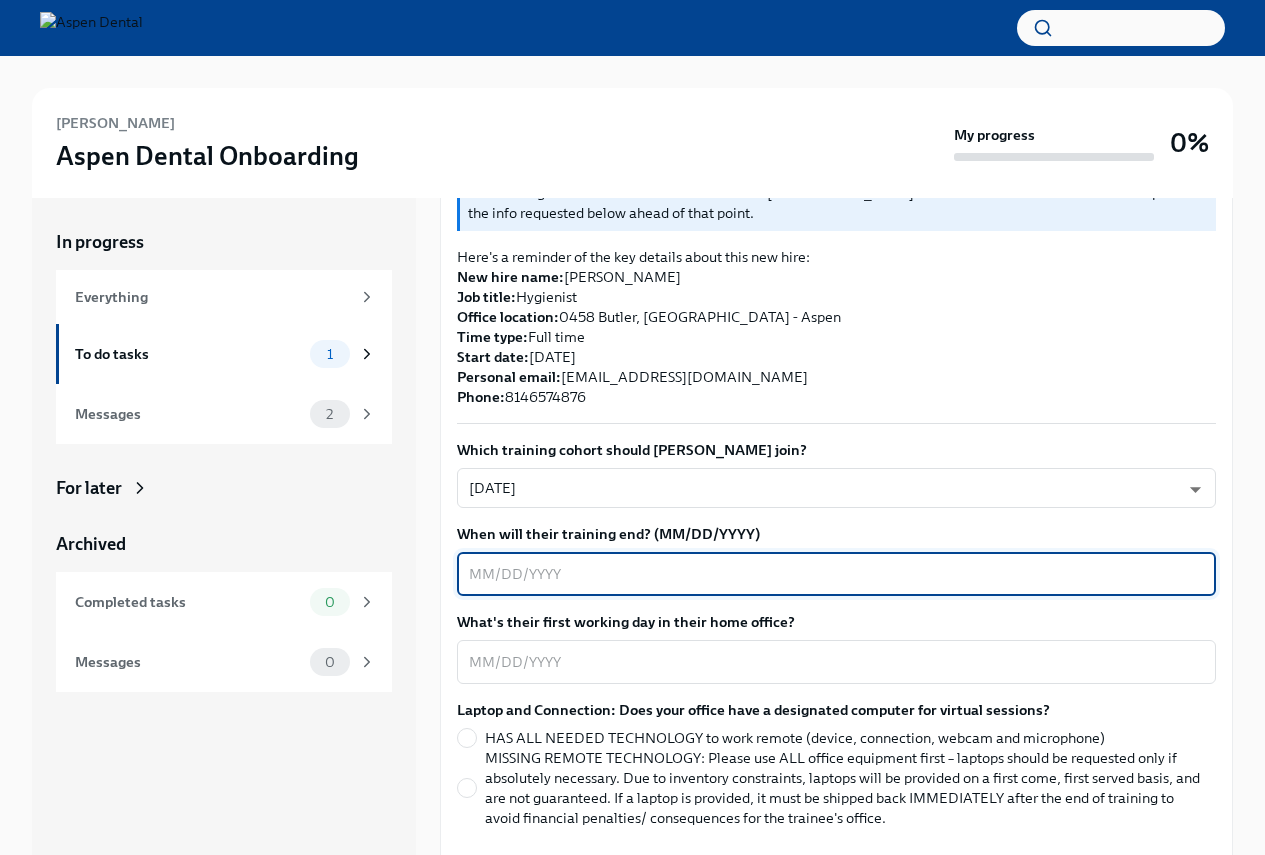 click on "When will their training end? (MM/DD/YYYY)" at bounding box center (836, 574) 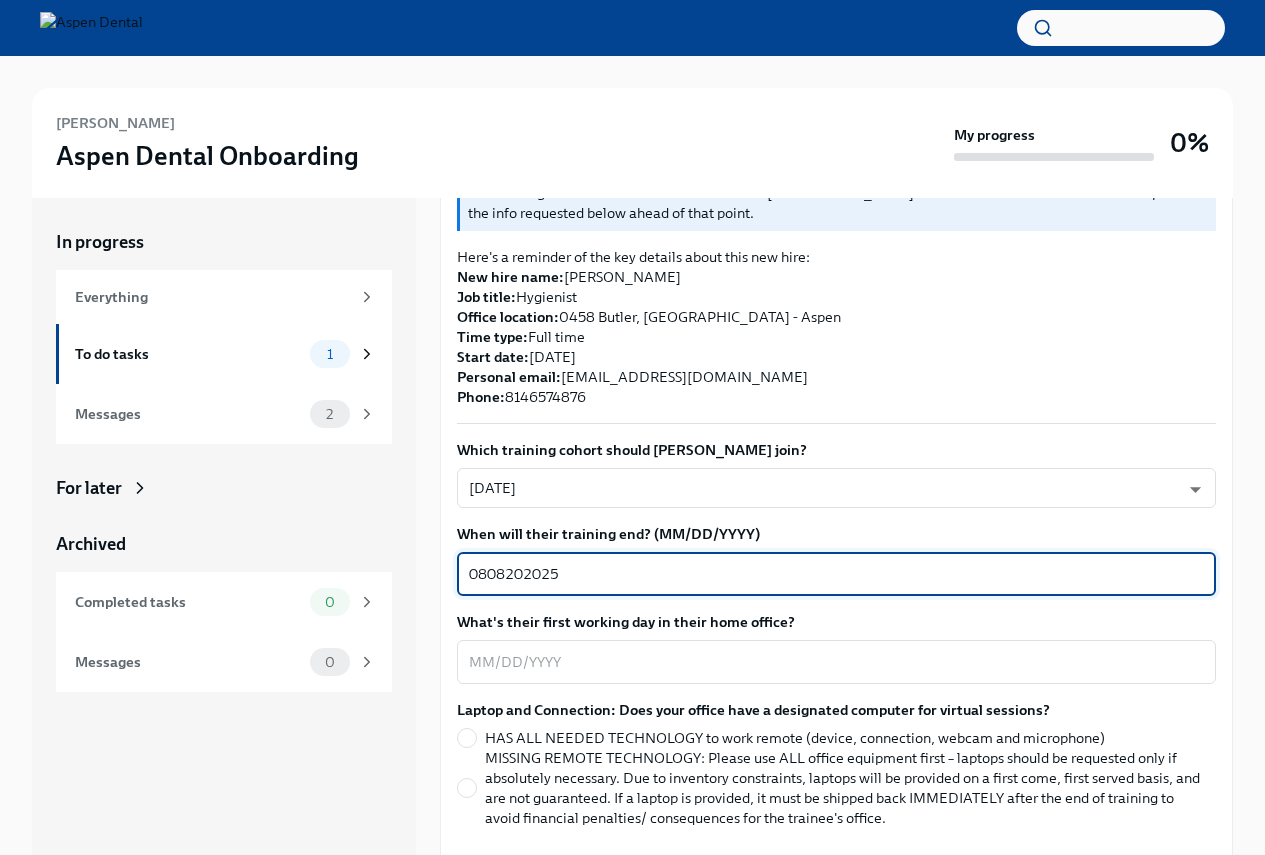 type on "0808202025" 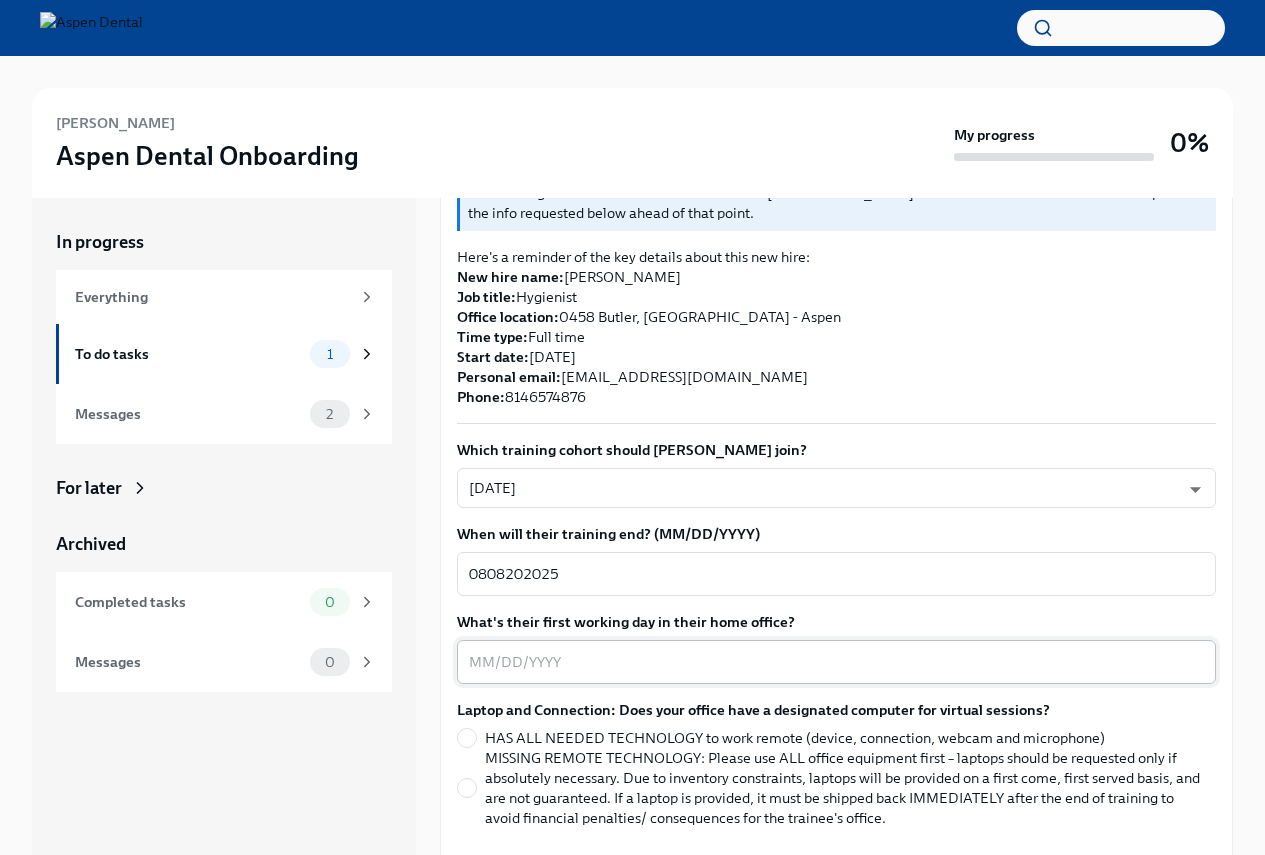 click on "What's their first working day in their home office?" at bounding box center [836, 662] 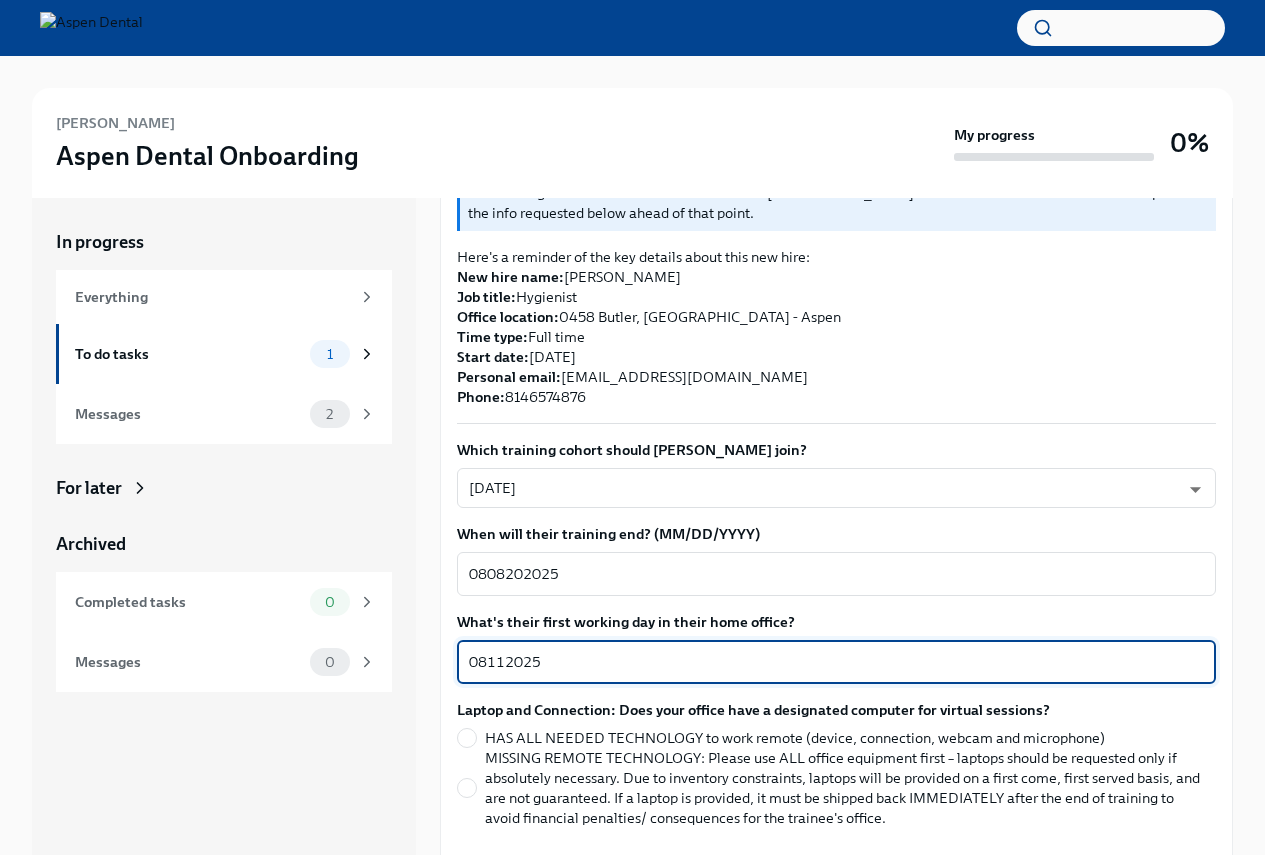 click on "08112025" at bounding box center (836, 662) 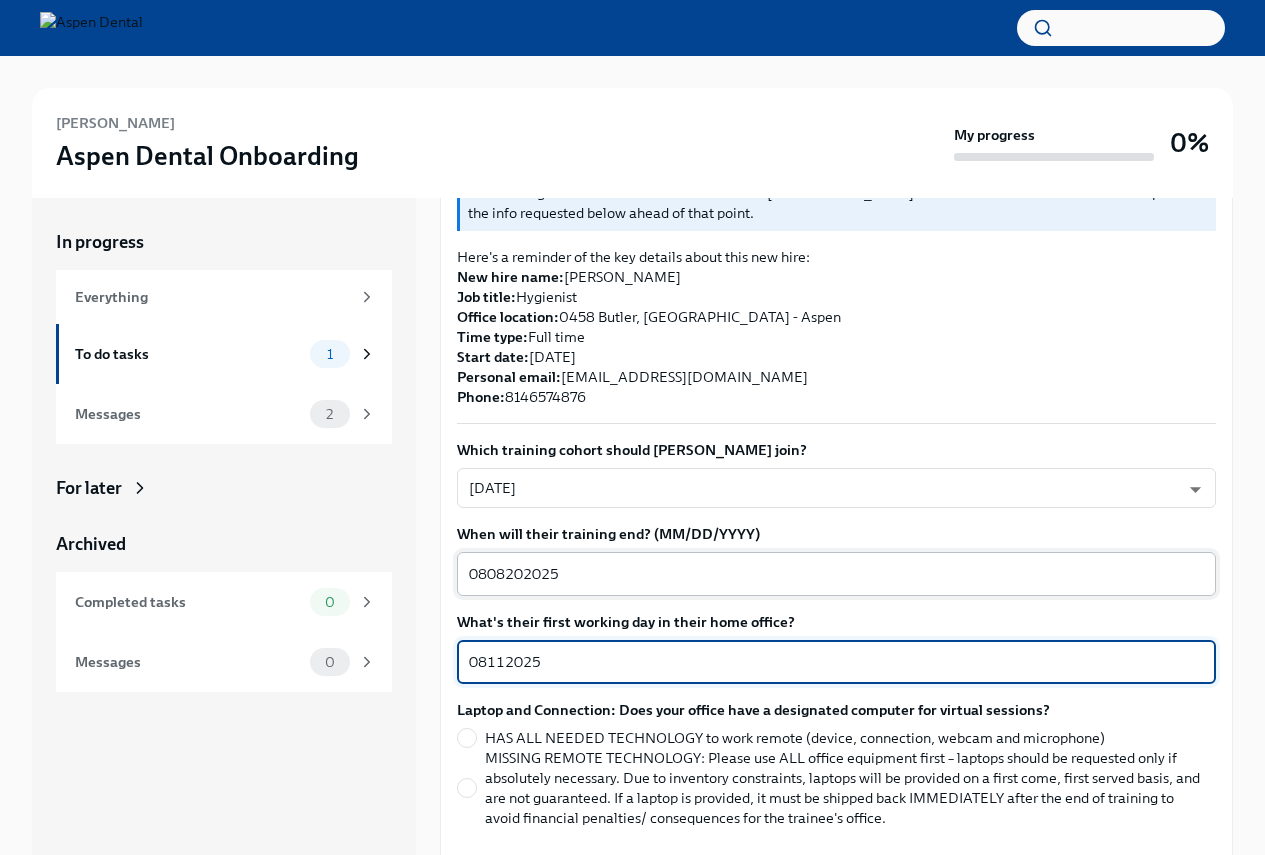 type on "08112025" 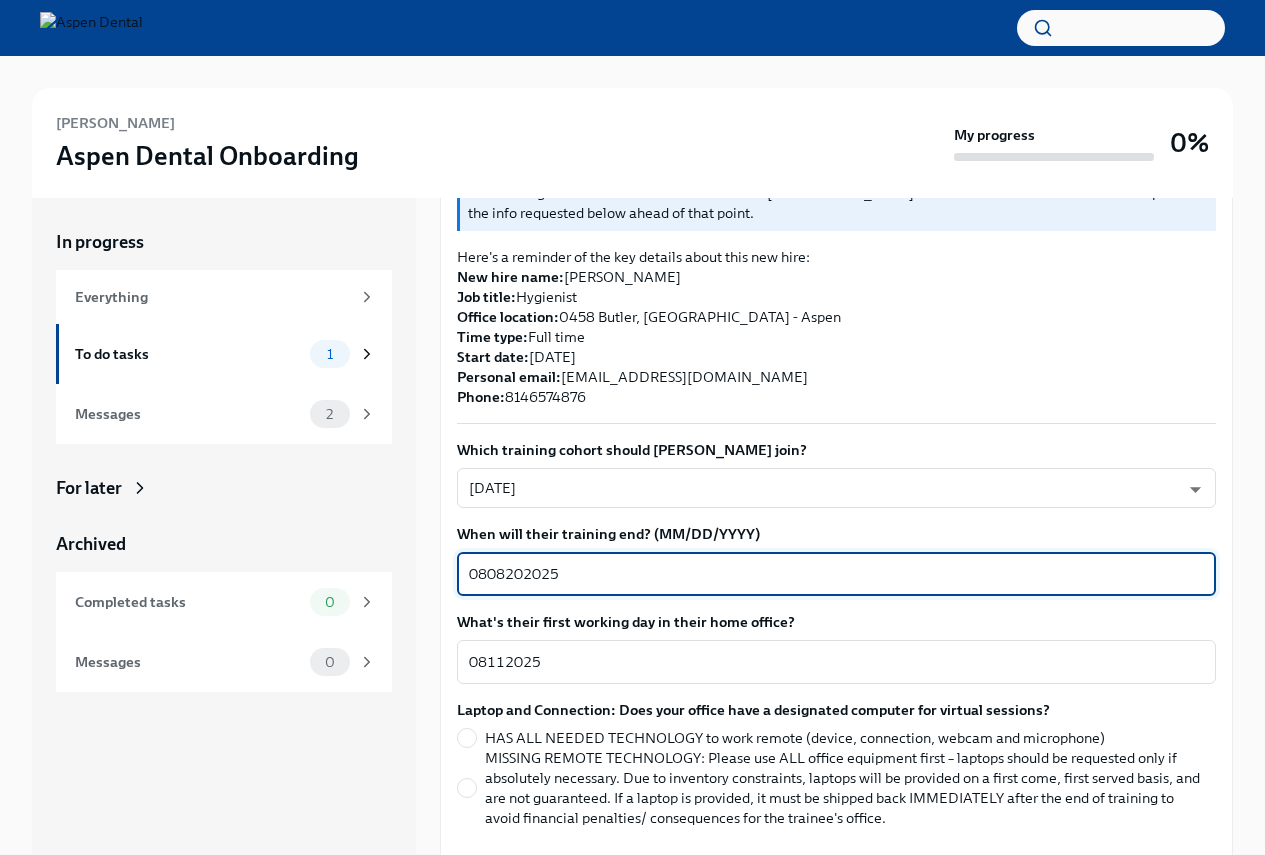 click on "0808202025" at bounding box center [836, 574] 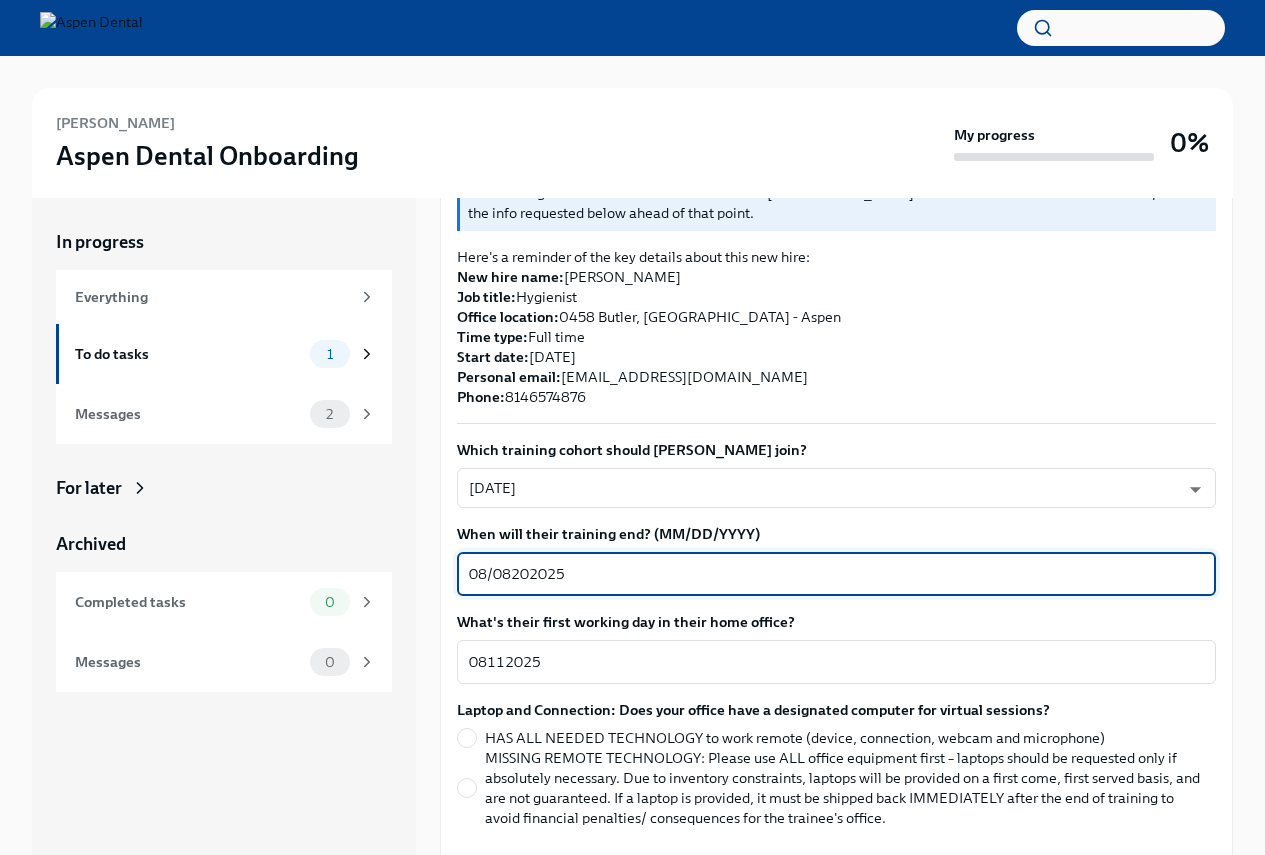 click on "08/08202025" at bounding box center [836, 574] 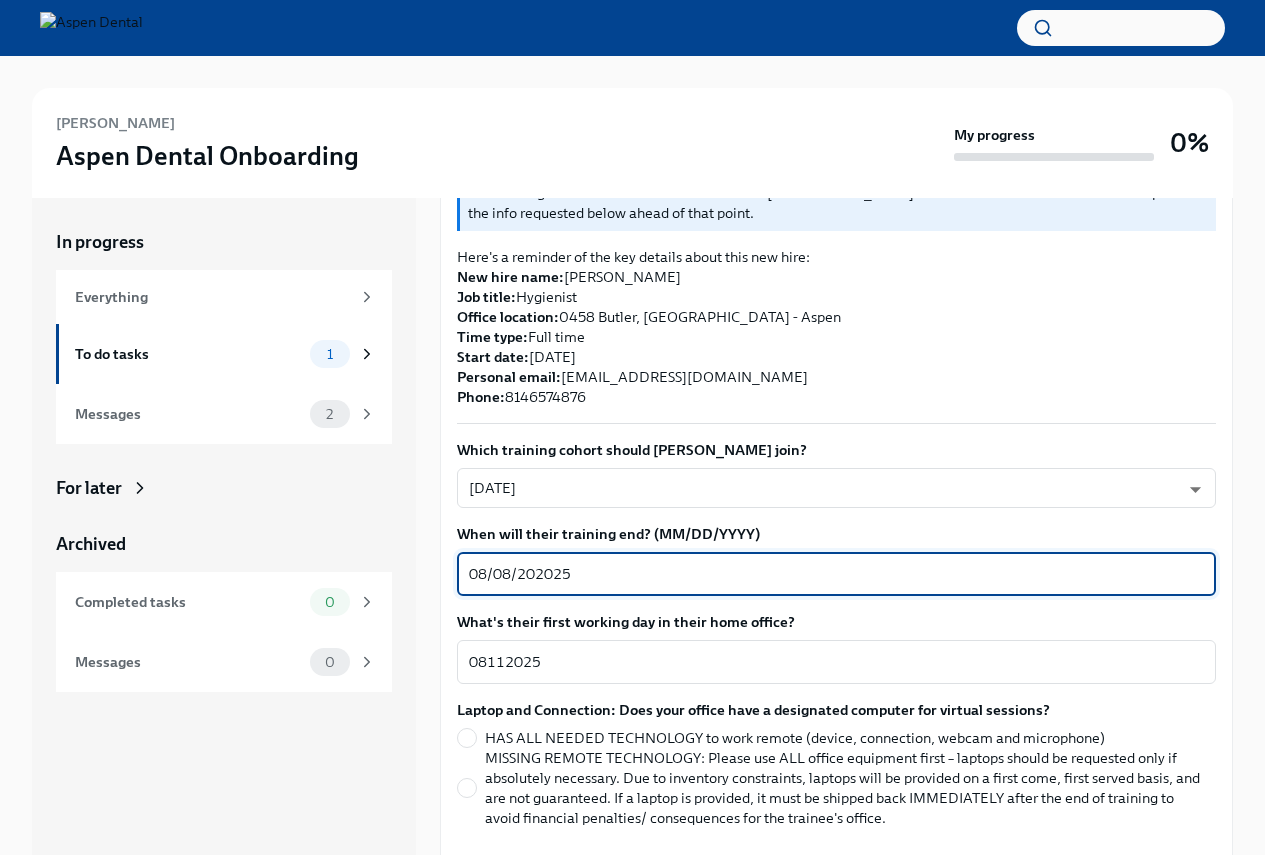 click on "08/08/202025" at bounding box center [836, 574] 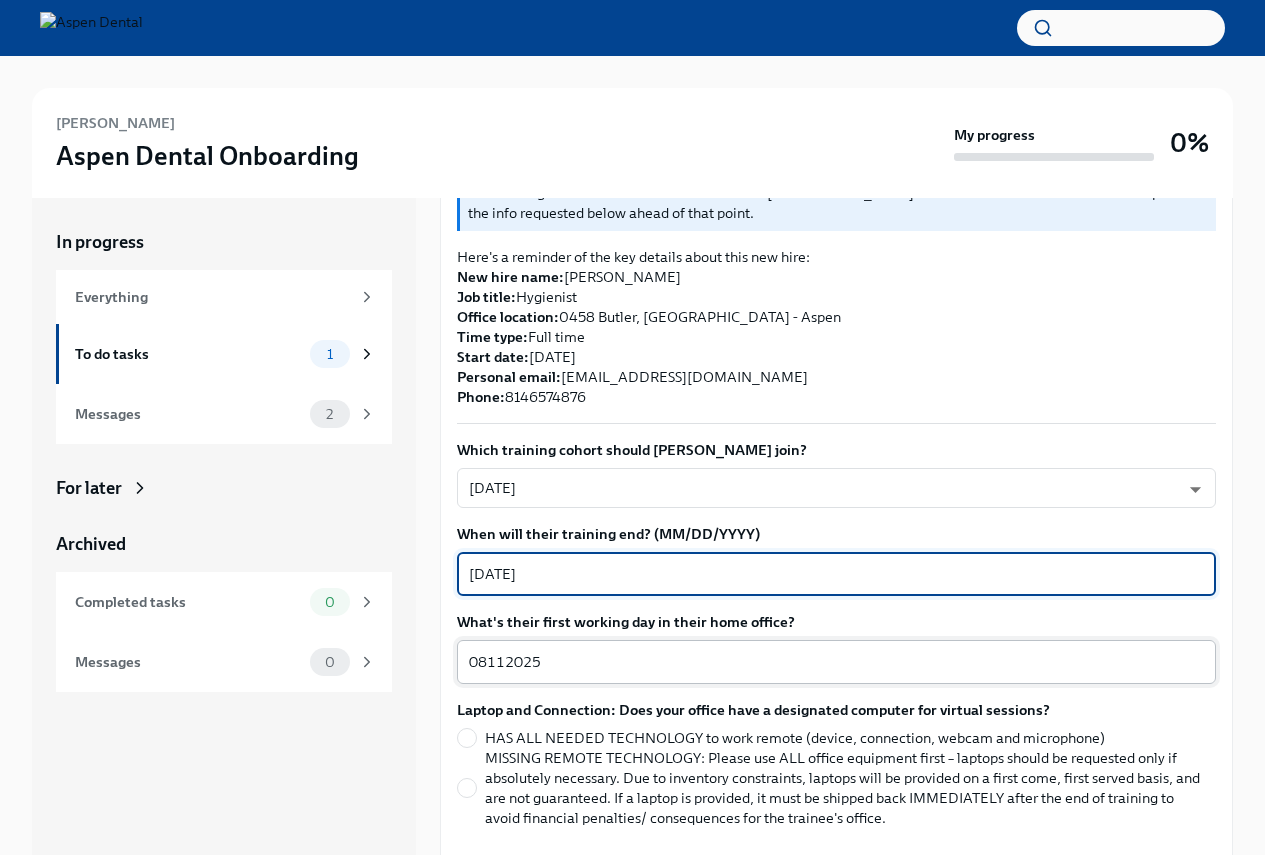 type on "[DATE]" 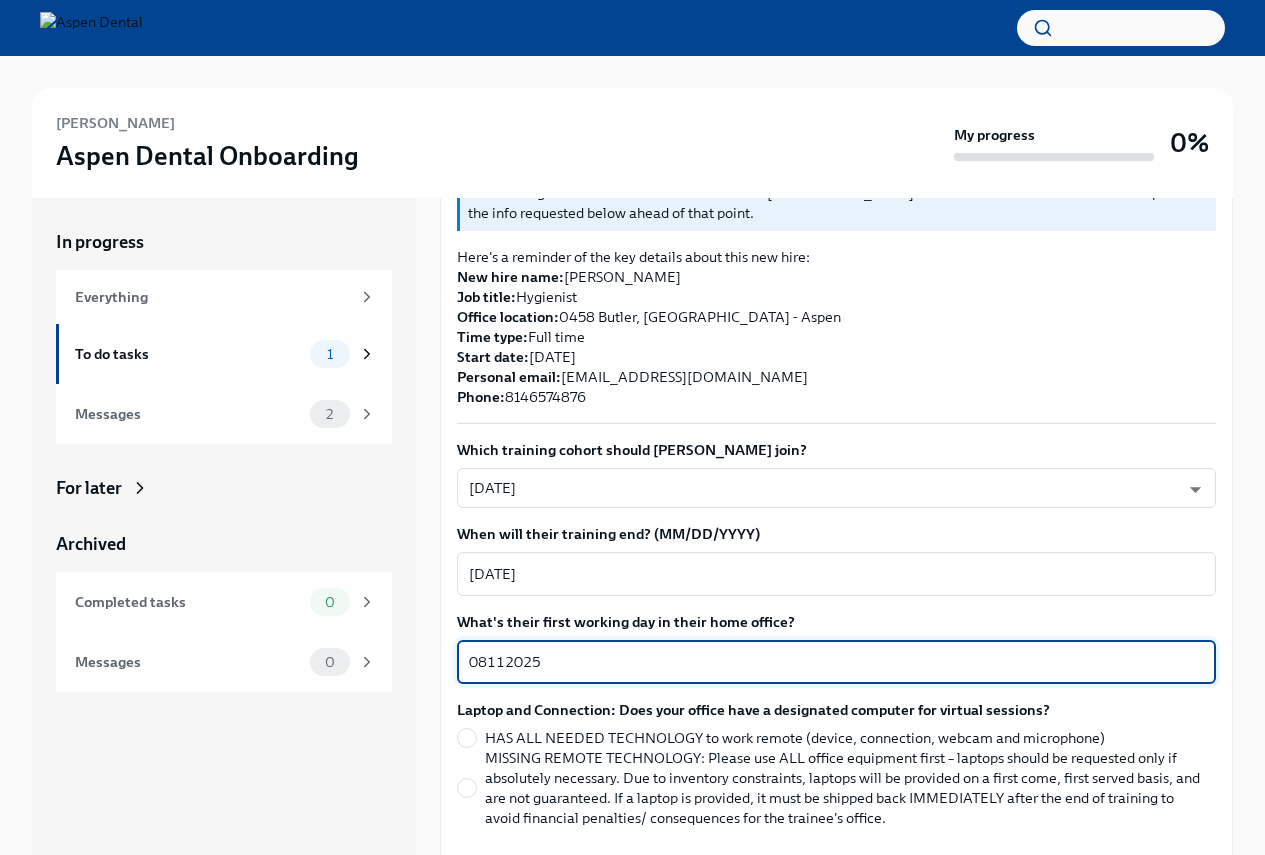 click on "08112025" at bounding box center [836, 662] 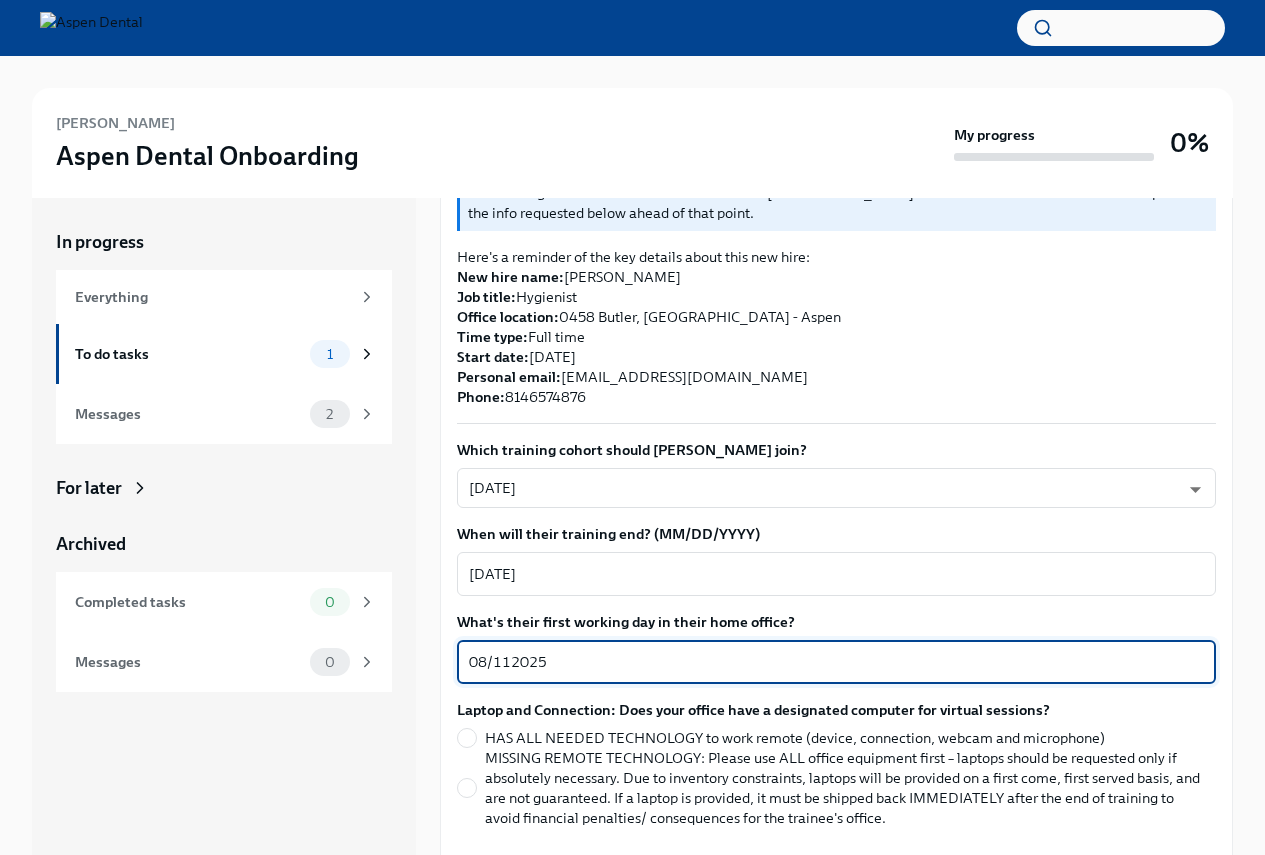 click on "08/112025" at bounding box center [836, 662] 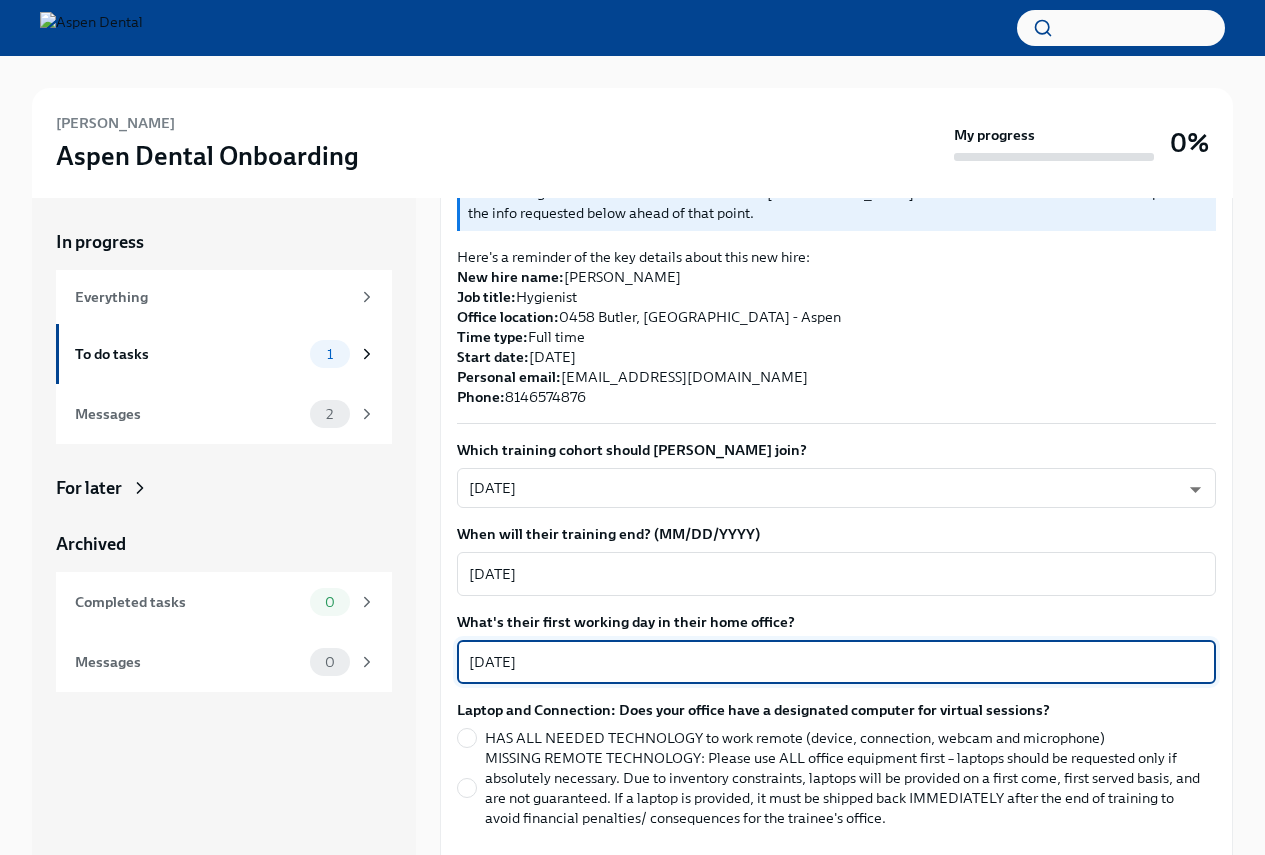 click on "[DATE]" at bounding box center (836, 662) 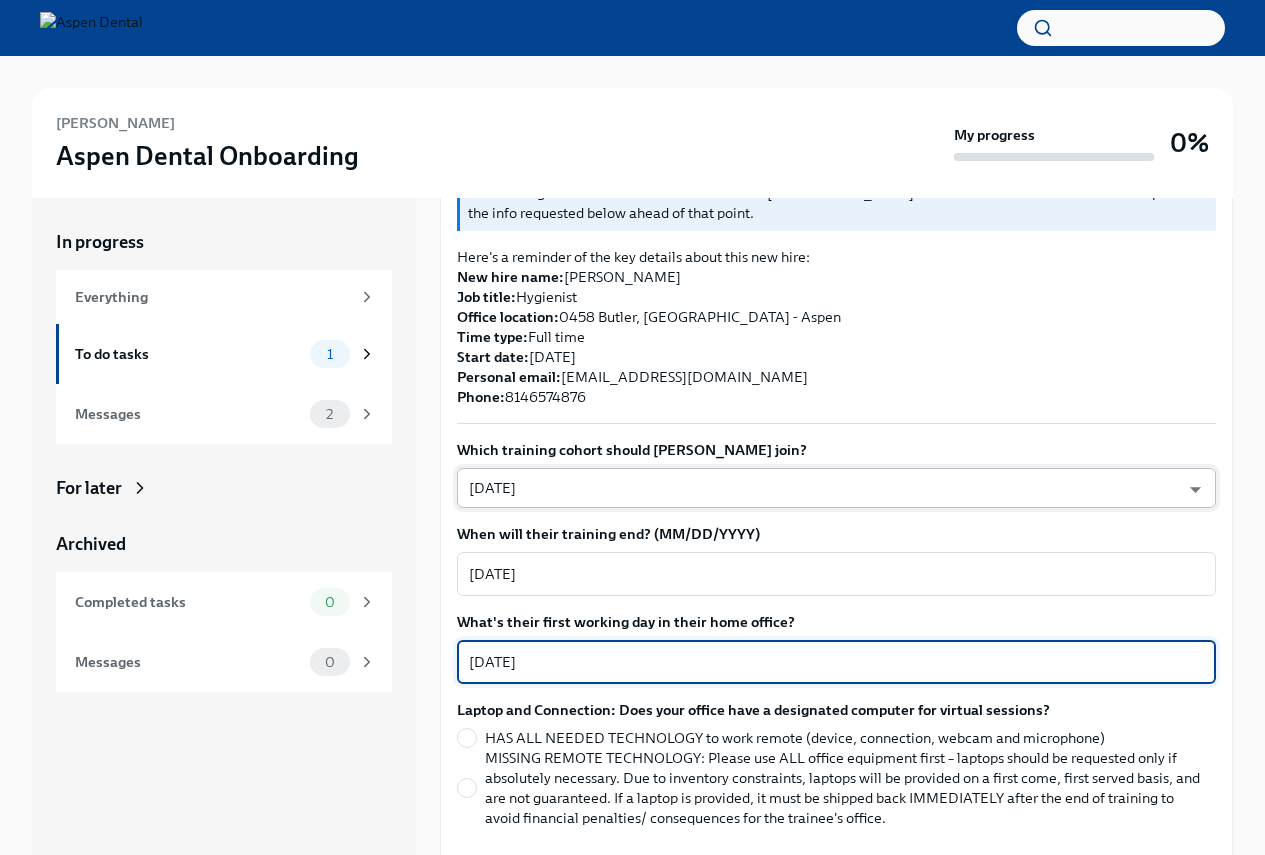 type on "[DATE]" 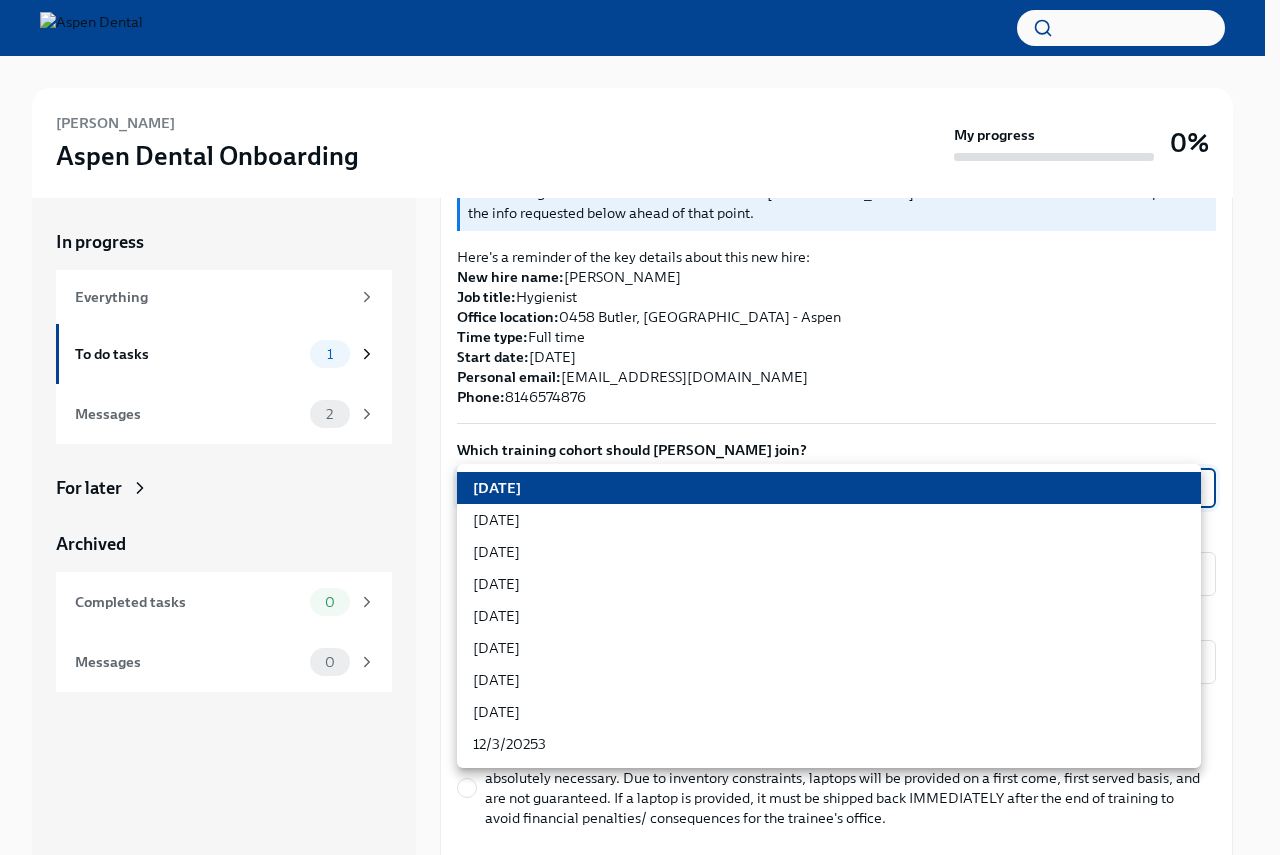 click on "[PERSON_NAME] Aspen Dental Onboarding My progress 0% In progress Everything To do tasks 1 Messages 2 For later Archived Completed tasks 0 Messages 0 Confirm training details for [PERSON_NAME] To Do Due  [DATE] Preparing for [PERSON_NAME] start ([DATE], 0458 Butler, PA - Aspen) Dear [PERSON_NAME],
This is a friendly reminder that [PERSON_NAME] will be starting work shortly as a Hygie... Please provide a few extra details so we can
register [PERSON_NAME] for their virtual onboarding
tailor the info Dado sends to them about their training
order their new hire kit to be delivered to the right place
The training details are scheduled to be sent to [PERSON_NAME] 1 week before their startdate. Please provide the info requested below ahead of that point. Here's a reminder of the key details about this new hire:
New hire name:  [PERSON_NAME]
Job title:  Hygienist
Office location:  [GEOGRAPHIC_DATA] - Aspen
Time type:  Full time
Start date:  [DATE]
Personal email:  [EMAIL_ADDRESS][DOMAIN_NAME]
Phone: x" at bounding box center [640, 455] 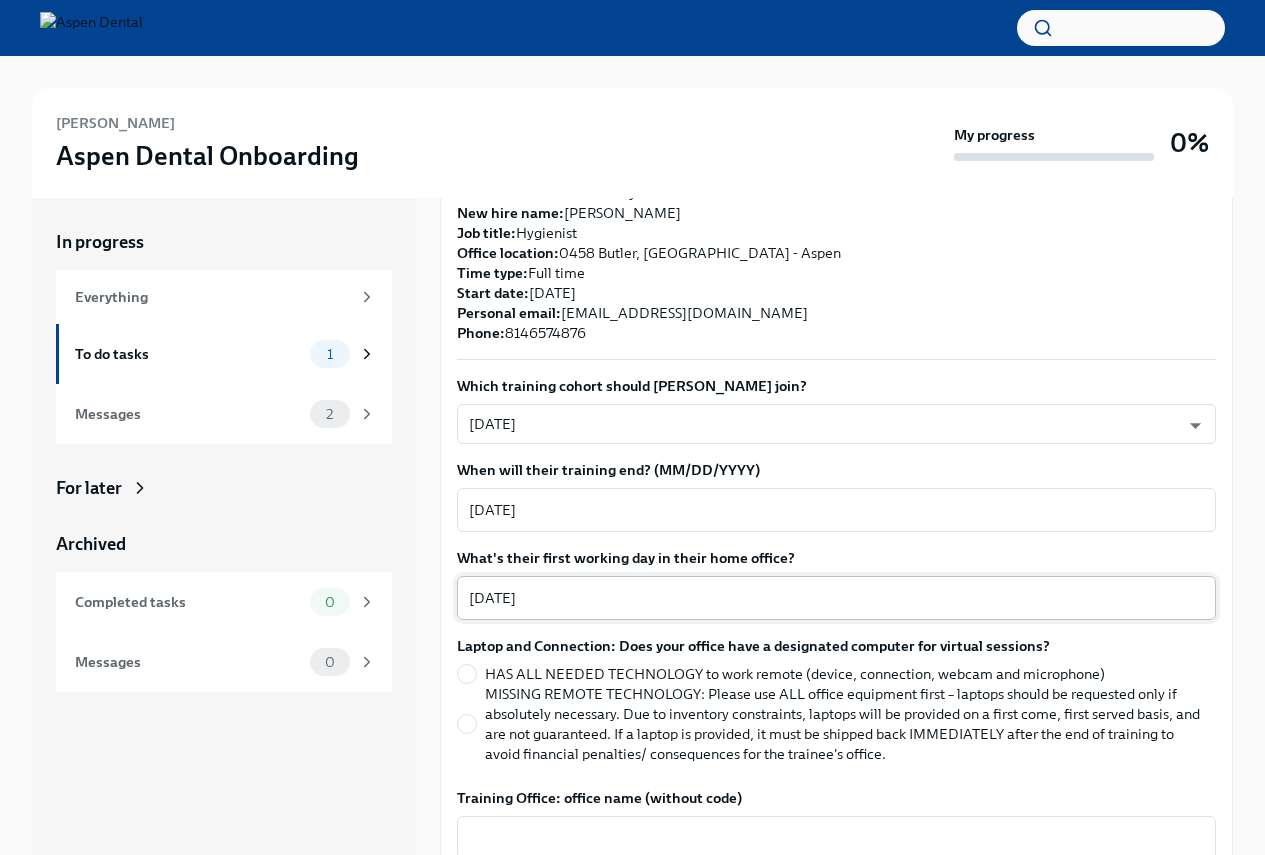 scroll, scrollTop: 500, scrollLeft: 0, axis: vertical 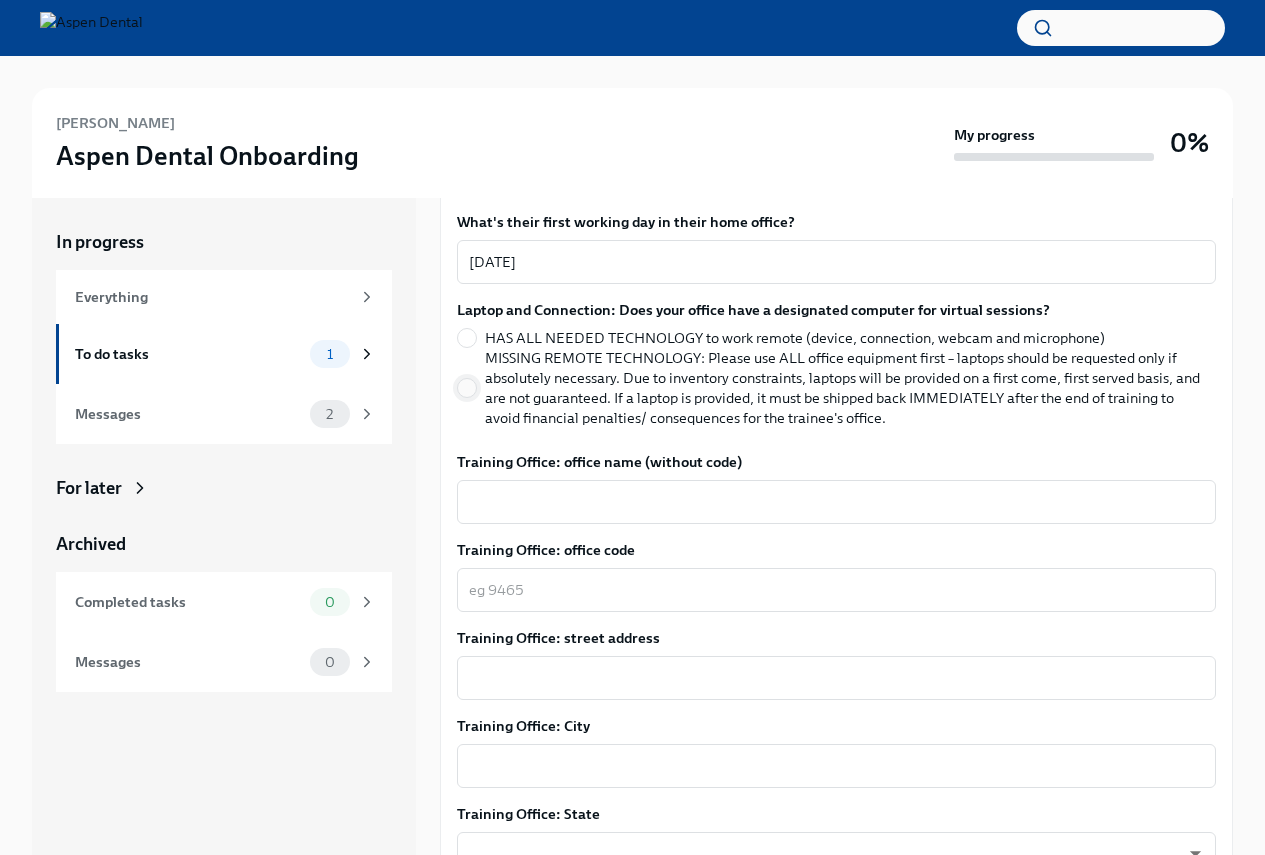 click on "MISSING REMOTE TECHNOLOGY: Please use ALL office equipment first – laptops should be requested only if absolutely necessary. Due to inventory constraints, laptops will be provided on a first come, first served basis, and are not guaranteed. If a laptop is provided, it must be shipped back IMMEDIATELY after the end of training to avoid financial penalties/ consequences for the trainee's office." at bounding box center (467, 388) 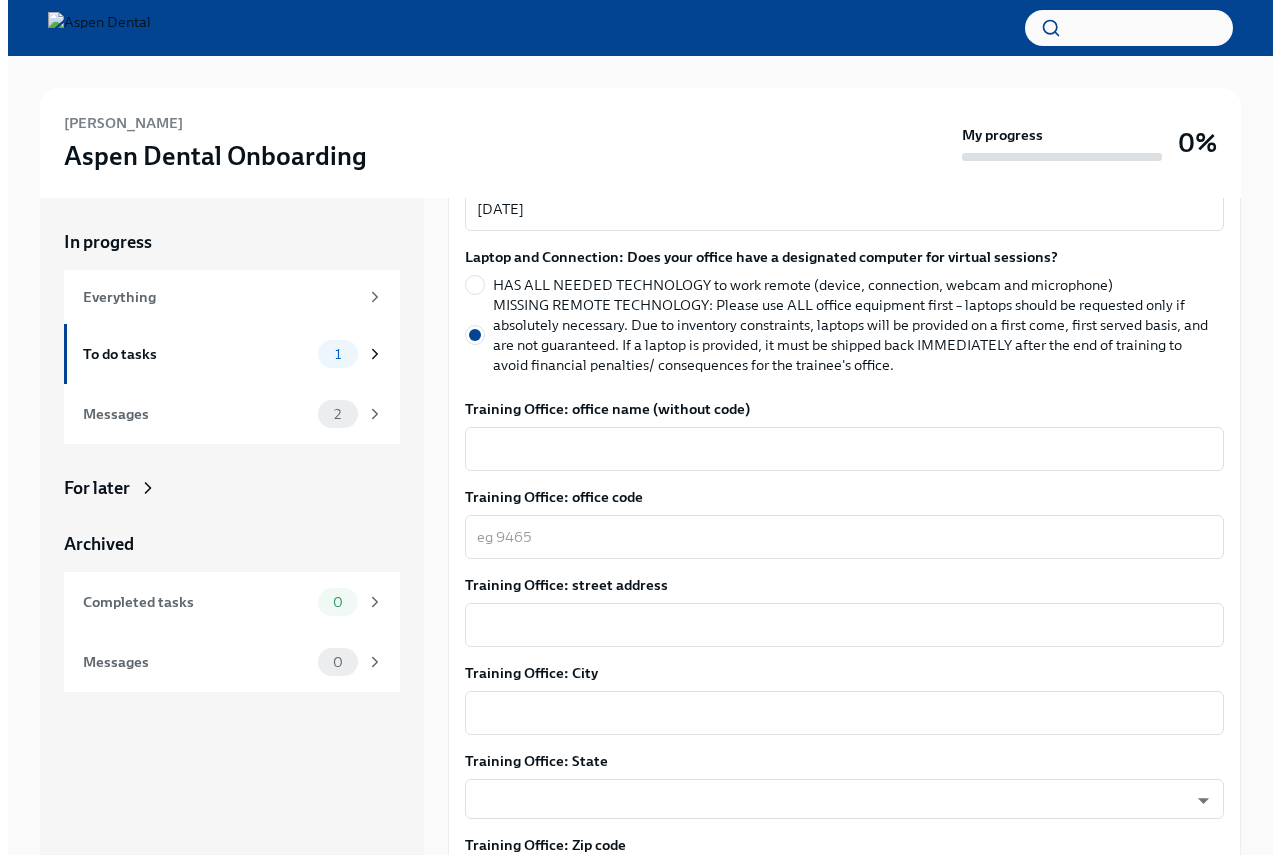 scroll, scrollTop: 900, scrollLeft: 0, axis: vertical 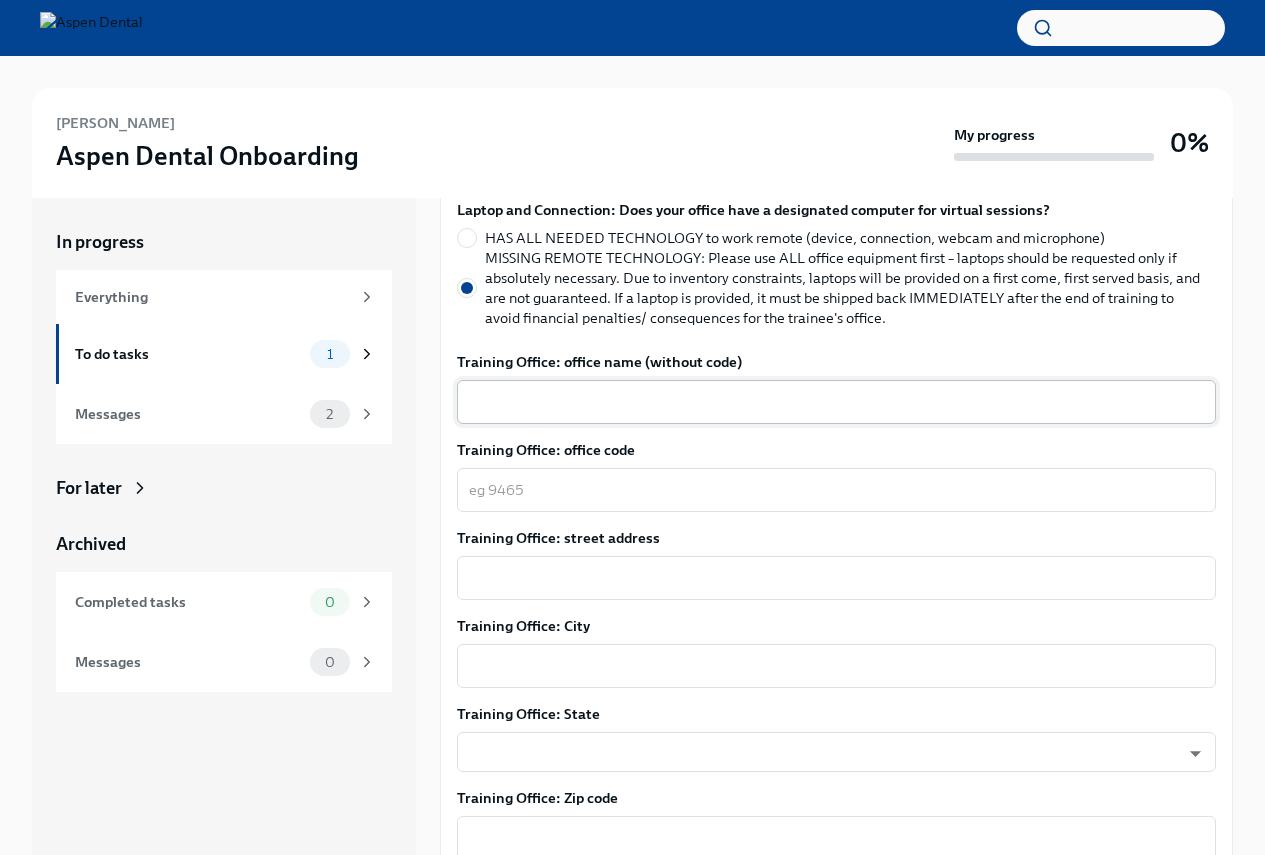 click on "Training Office: office name (without code)" at bounding box center (836, 402) 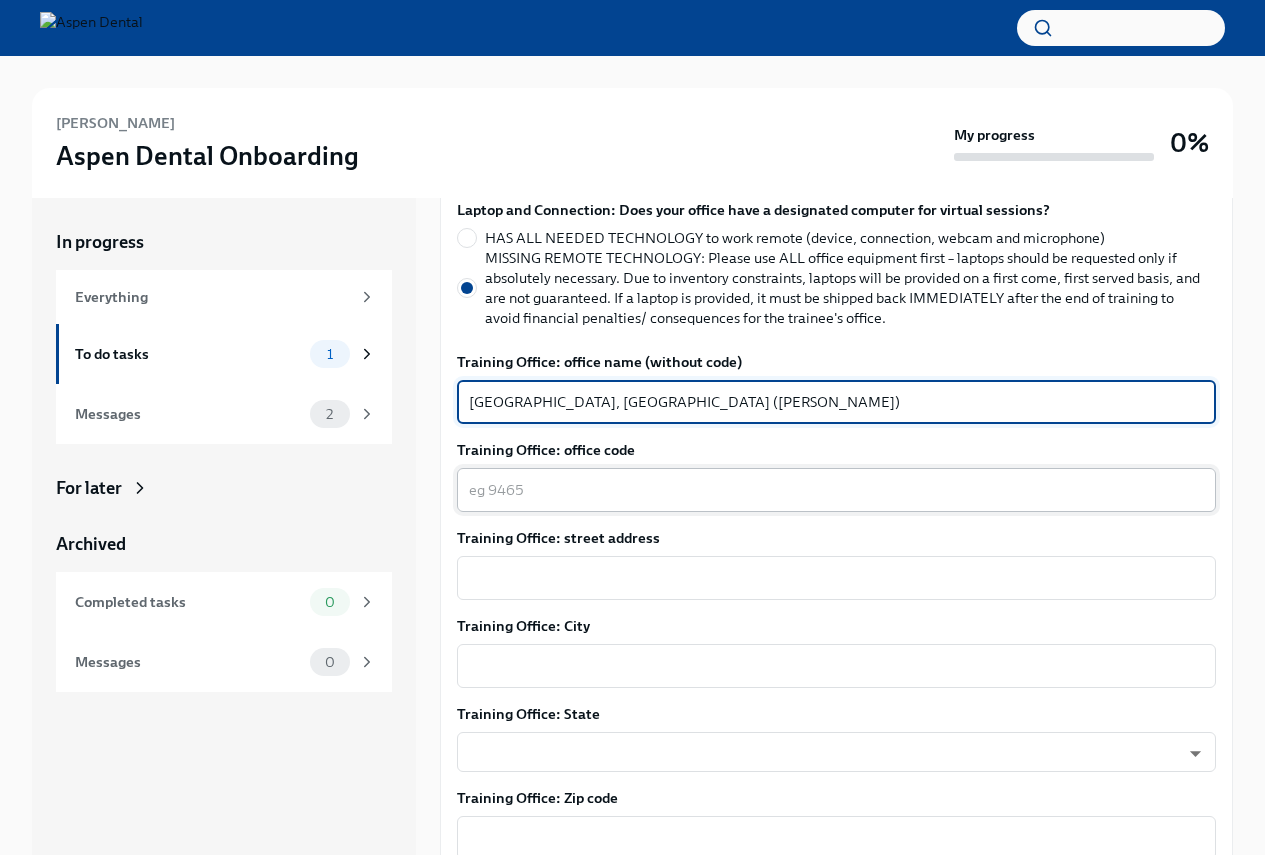 type on "[GEOGRAPHIC_DATA], [GEOGRAPHIC_DATA] ([PERSON_NAME])" 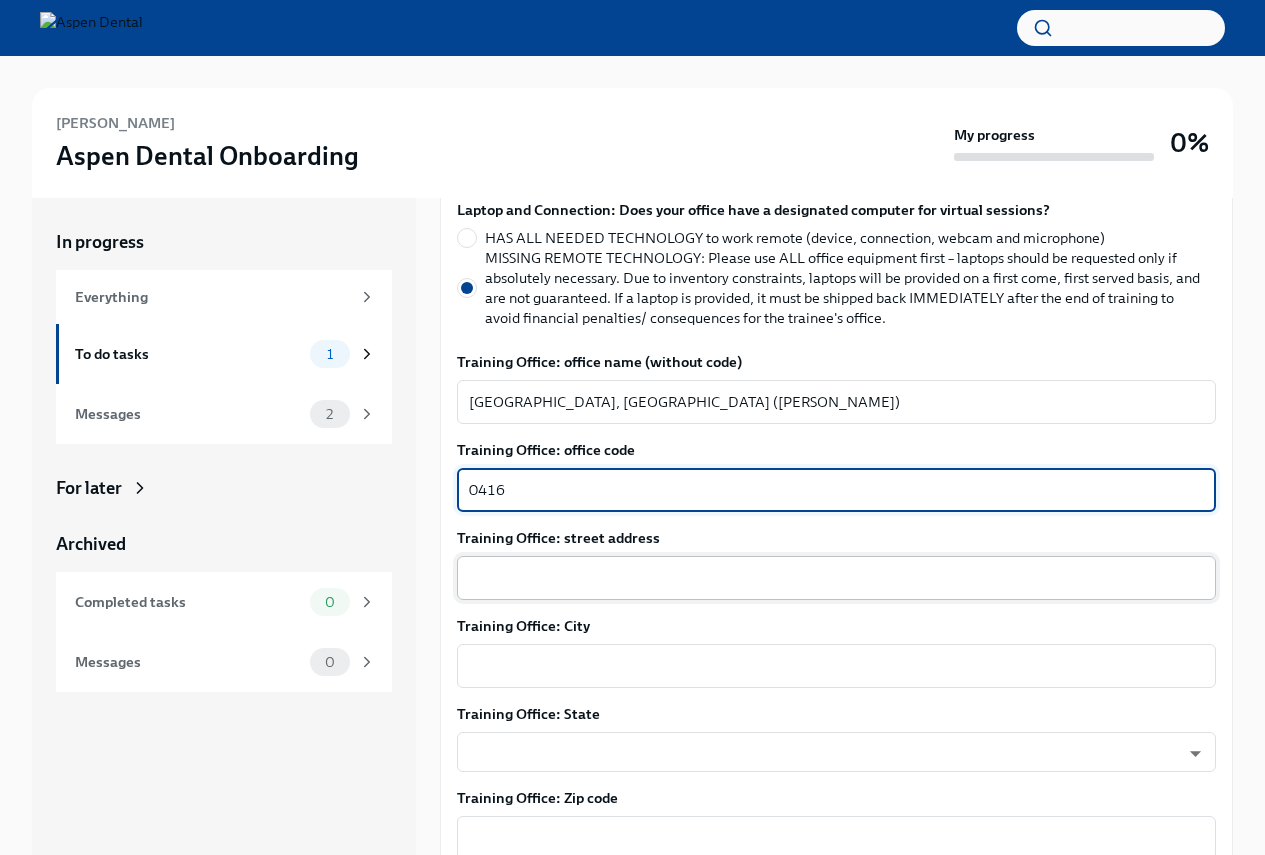 type on "0416" 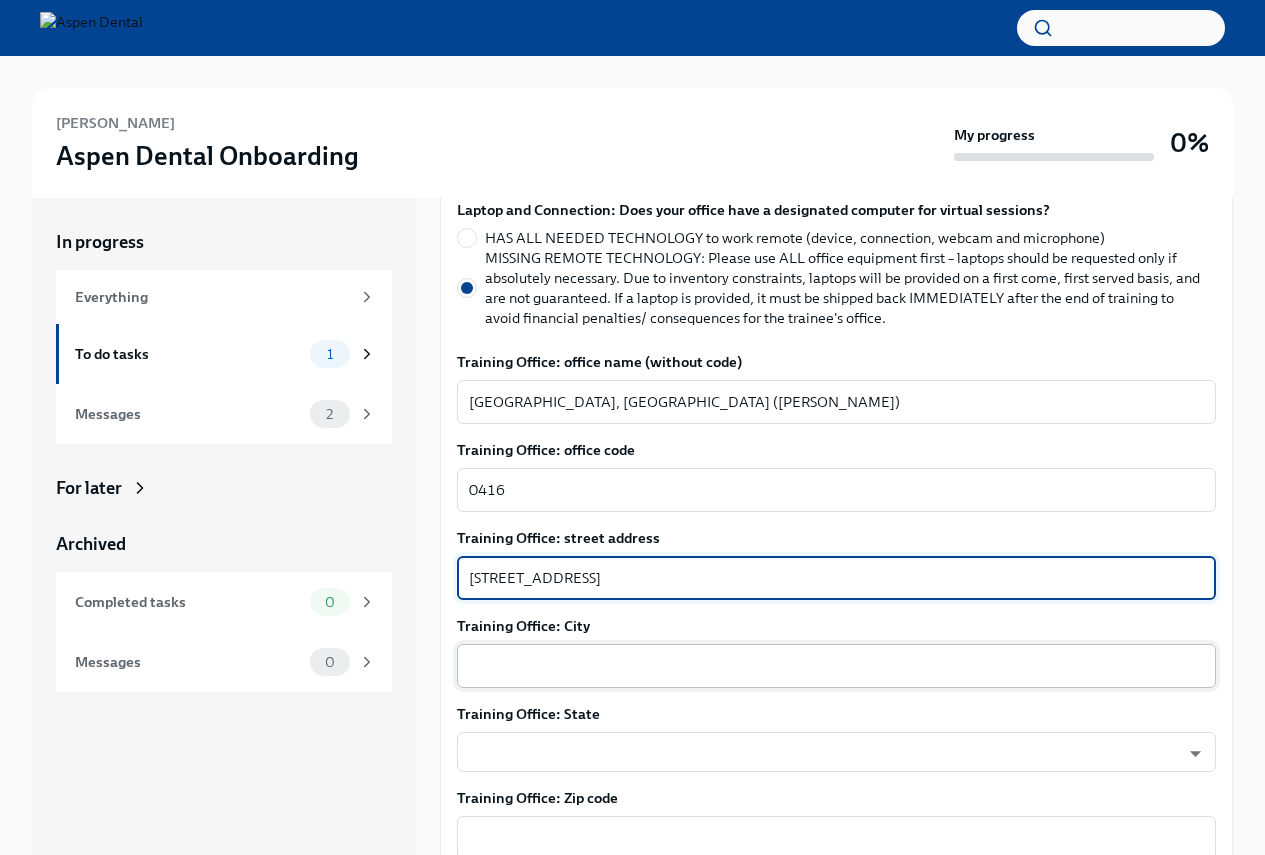 type on "[STREET_ADDRESS]" 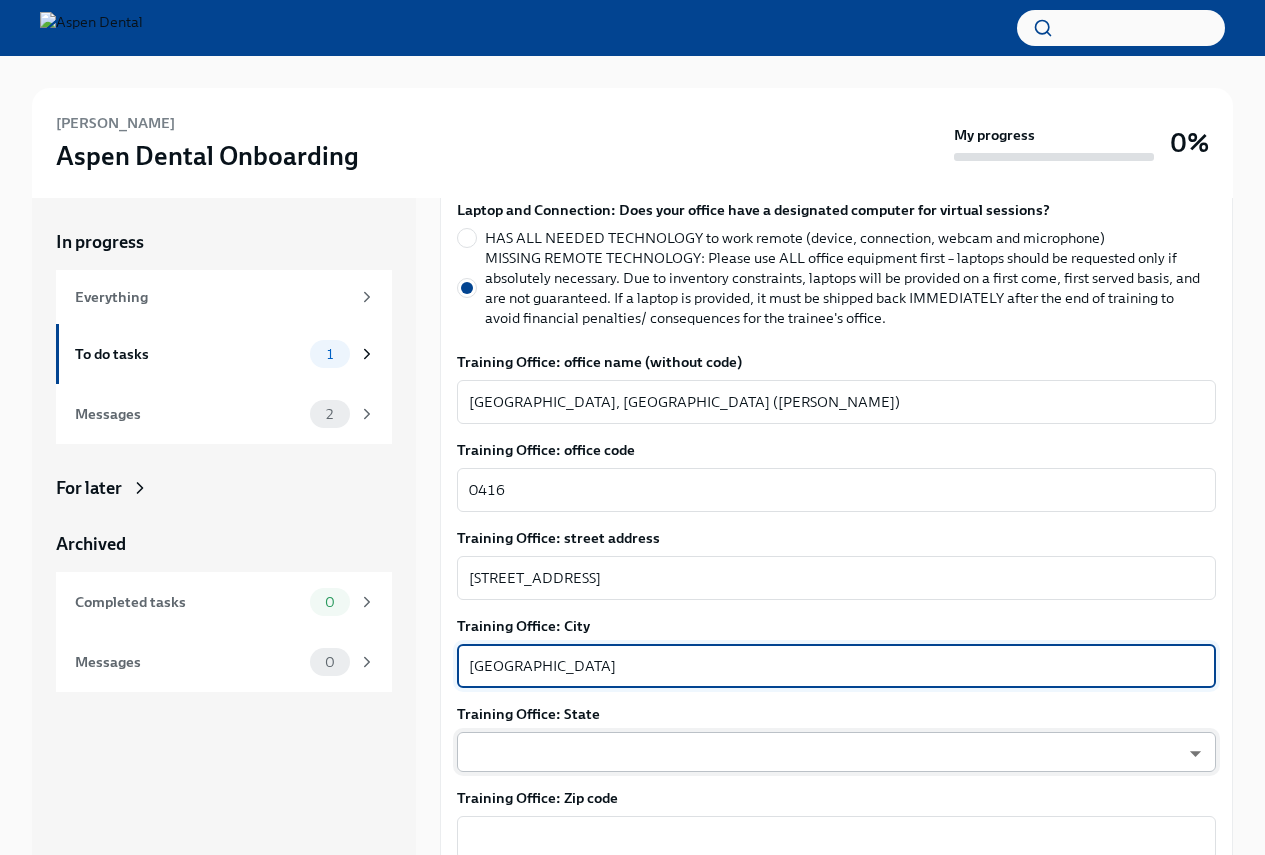 type on "[GEOGRAPHIC_DATA]" 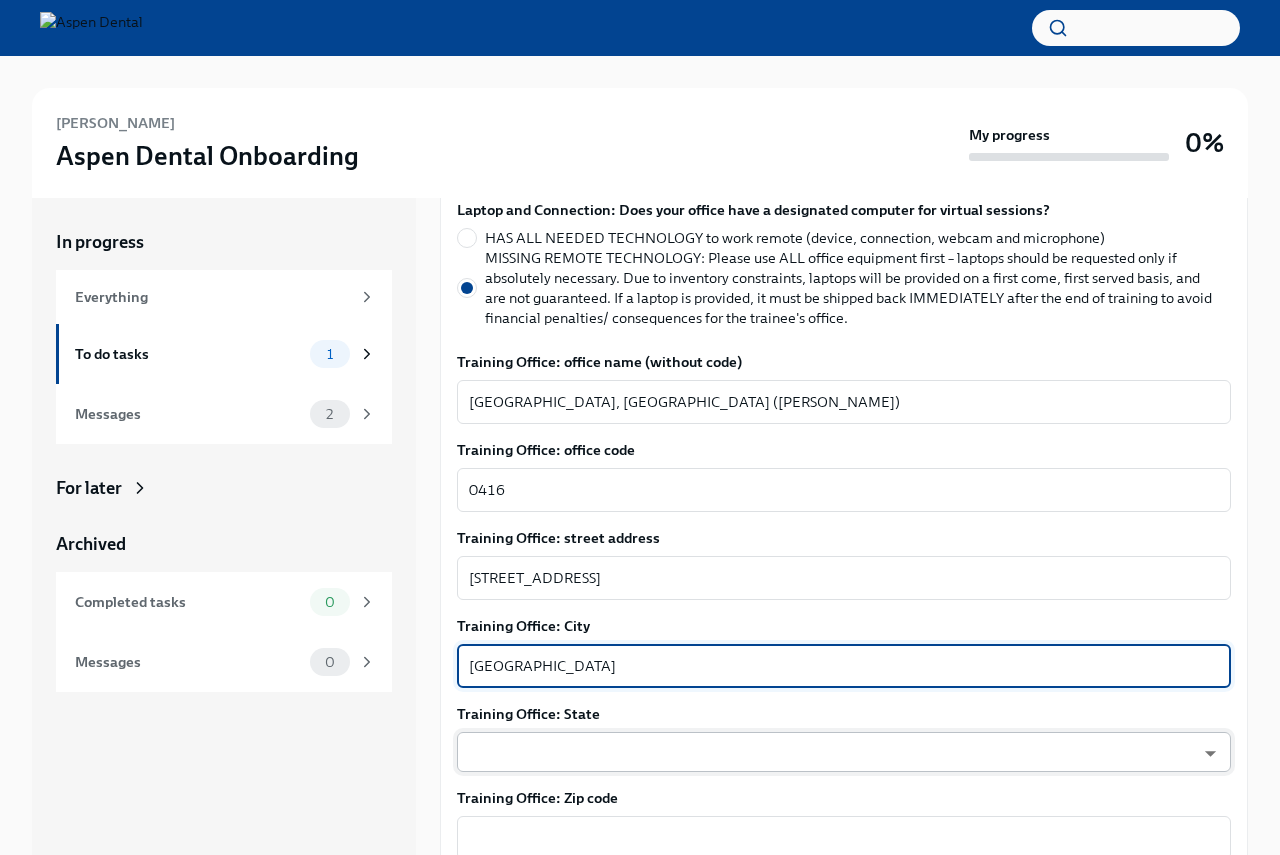 click on "[PERSON_NAME] Aspen Dental Onboarding My progress 0% In progress Everything To do tasks 1 Messages 2 For later Archived Completed tasks 0 Messages 0 Confirm training details for [PERSON_NAME] To Do Due  [DATE] Preparing for [PERSON_NAME] start ([DATE], 0458 Butler, PA - Aspen) Dear [PERSON_NAME],
This is a friendly reminder that [PERSON_NAME] will be starting work shortly as a Hygie... Please provide a few extra details so we can
register [PERSON_NAME] for their virtual onboarding
tailor the info Dado sends to them about their training
order their new hire kit to be delivered to the right place
The training details are scheduled to be sent to [PERSON_NAME] 1 week before their startdate. Please provide the info requested below ahead of that point. Here's a reminder of the key details about this new hire:
New hire name:  [PERSON_NAME]
Job title:  Hygienist
Office location:  [GEOGRAPHIC_DATA] - Aspen
Time type:  Full time
Start date:  [DATE]
Personal email:  [EMAIL_ADDRESS][DOMAIN_NAME]
Phone: x" at bounding box center [640, 455] 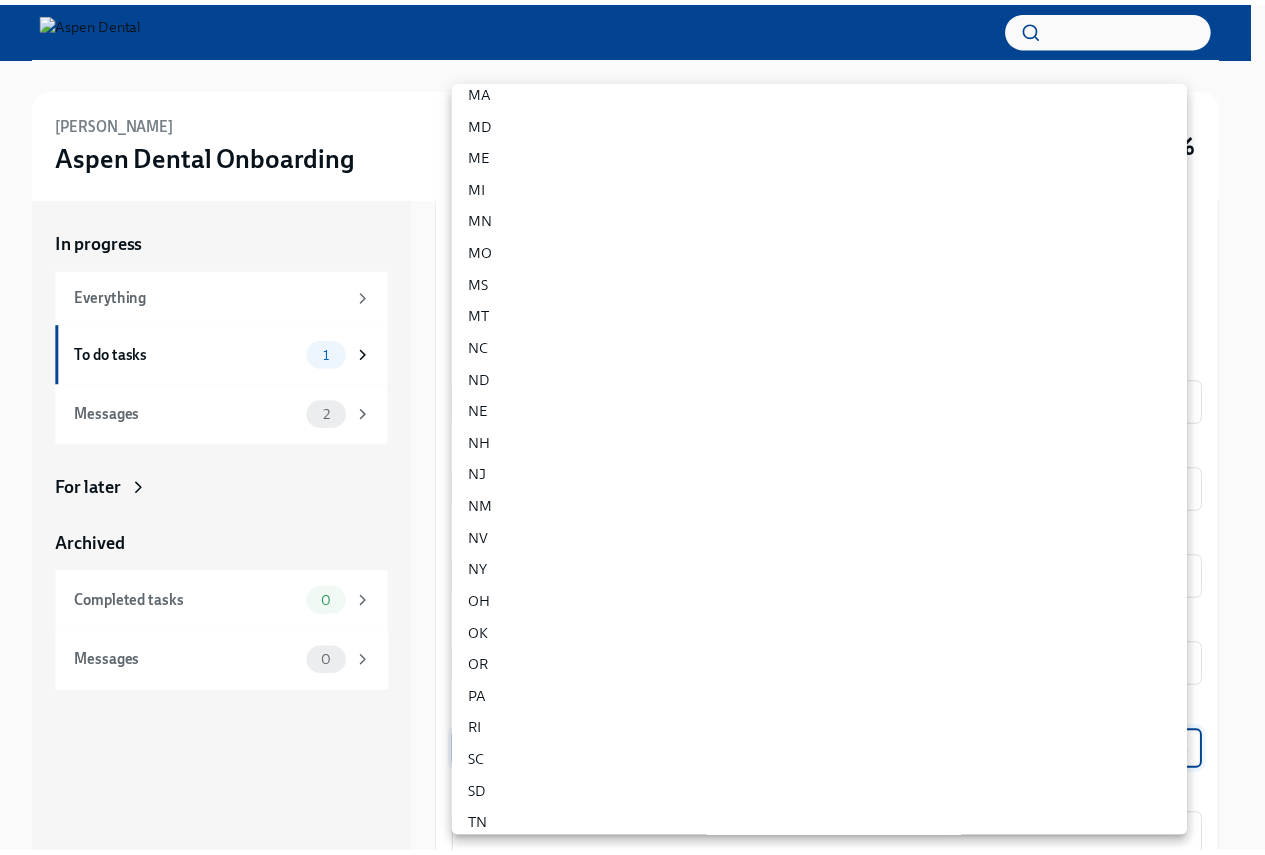 scroll, scrollTop: 700, scrollLeft: 0, axis: vertical 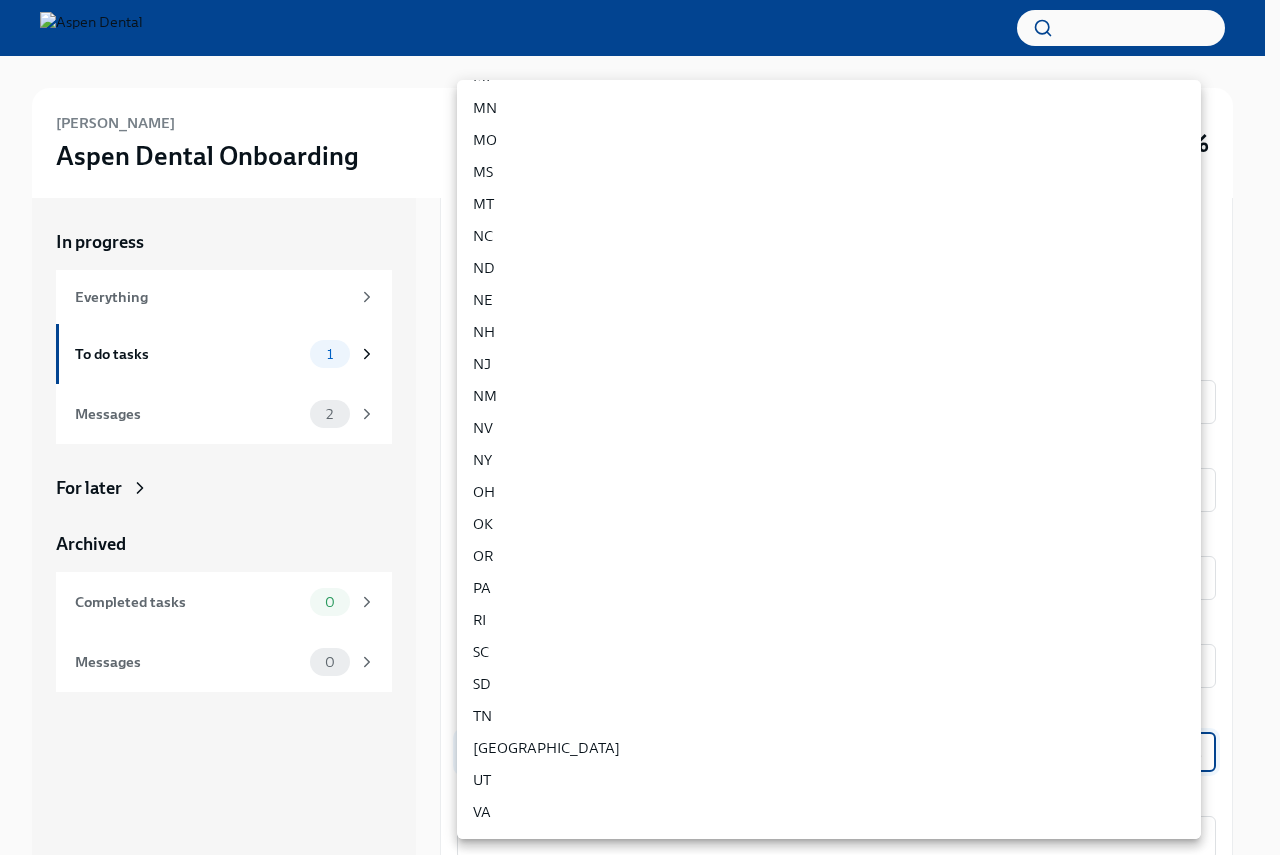 click on "PA" at bounding box center (829, 588) 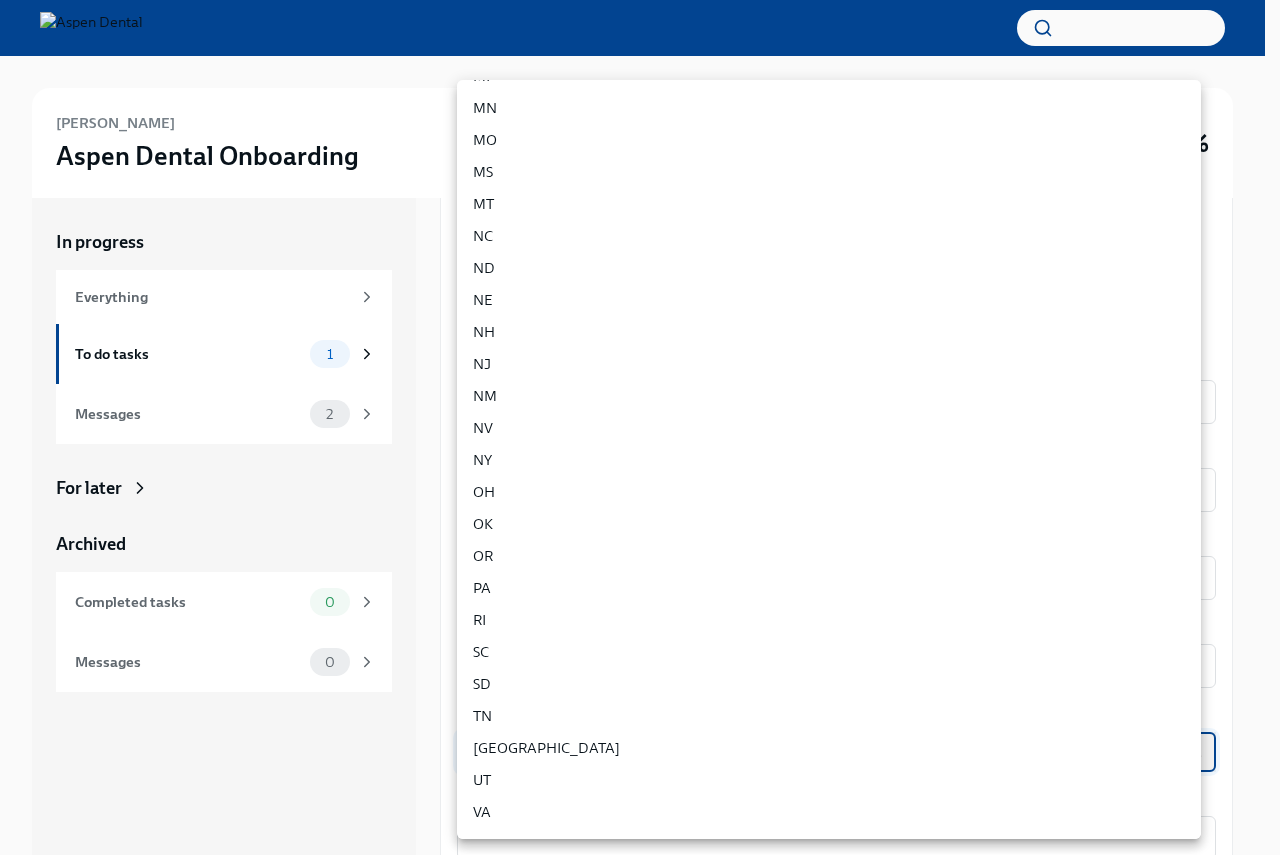 type on "IUCTqAnue" 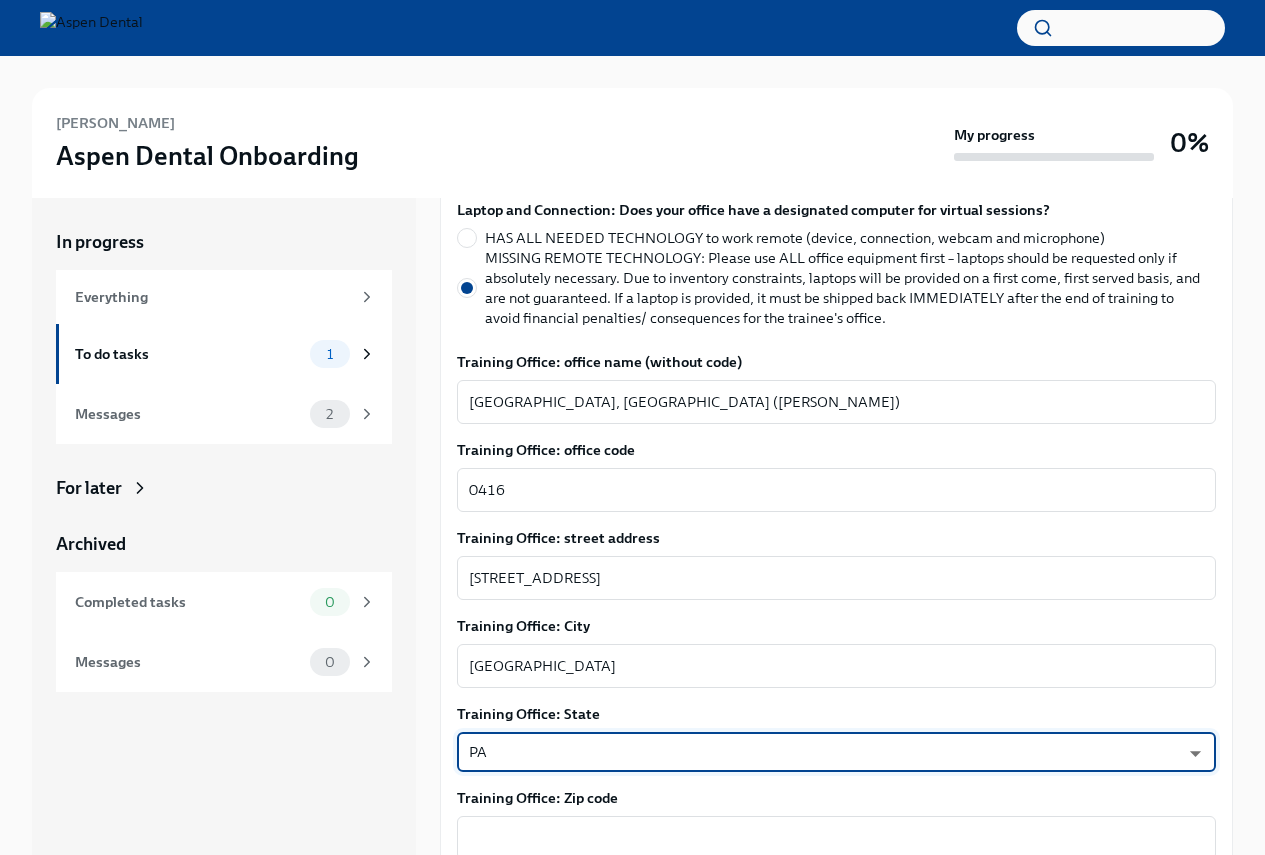 click on "In progress Everything To do tasks 1 Messages 2 For later Archived Completed tasks 0 Messages 0" at bounding box center [224, 526] 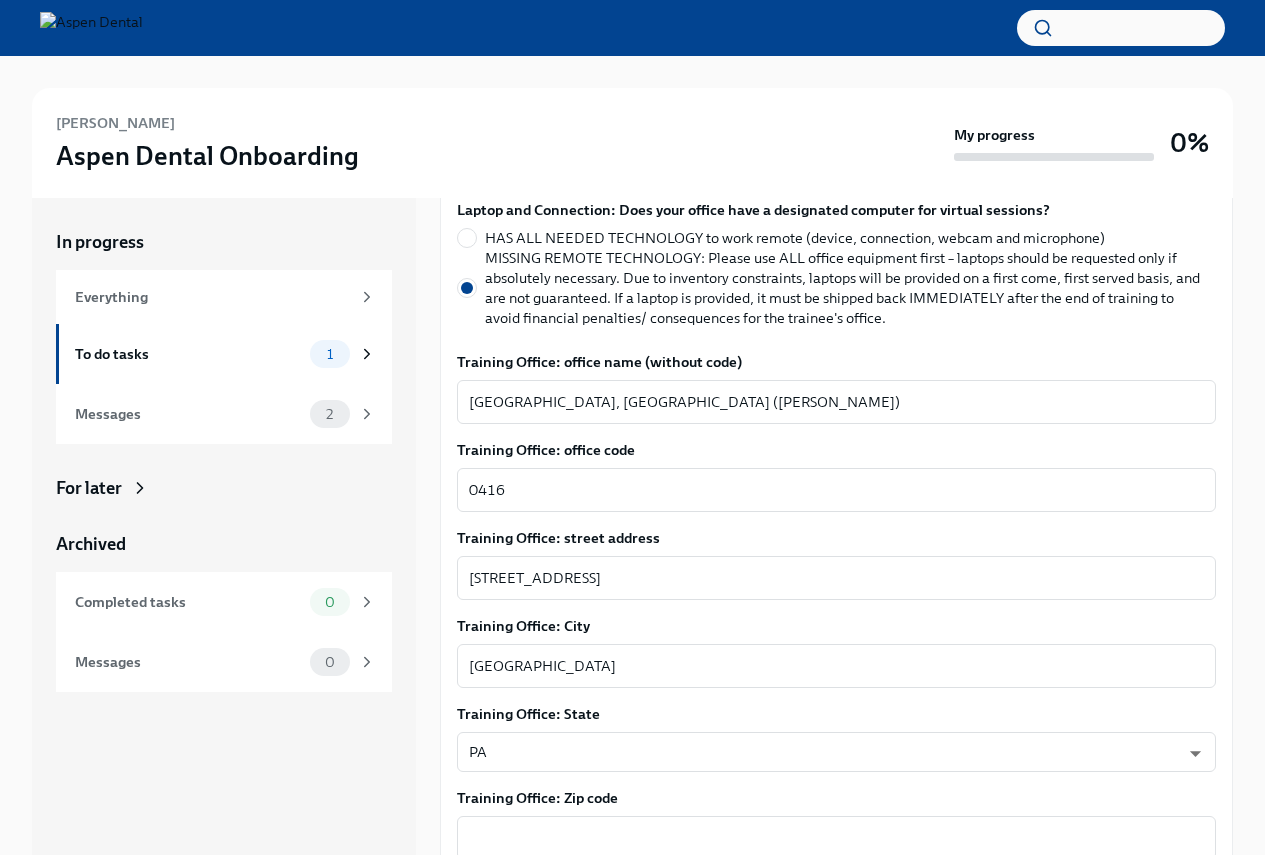 scroll, scrollTop: 56, scrollLeft: 0, axis: vertical 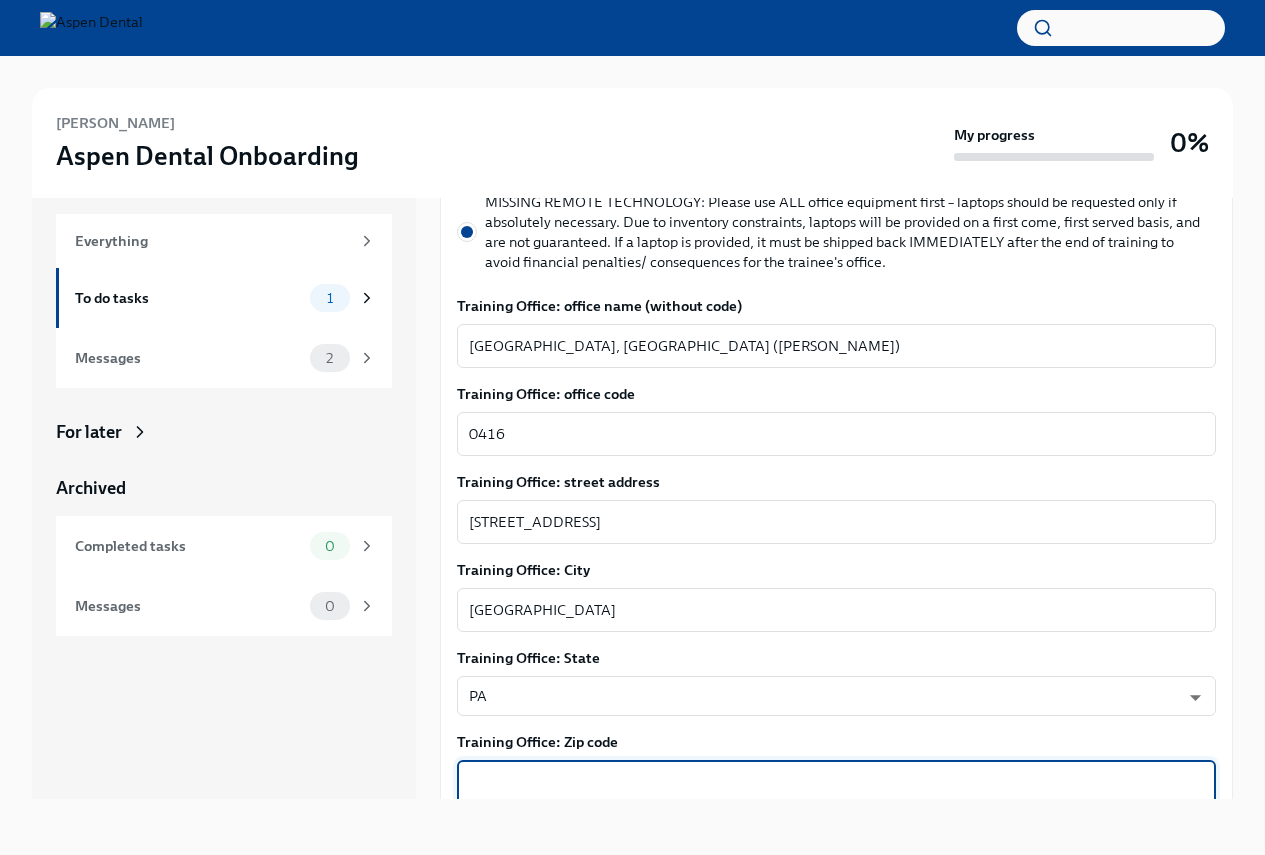 click on "Training Office: Zip code" at bounding box center (836, 782) 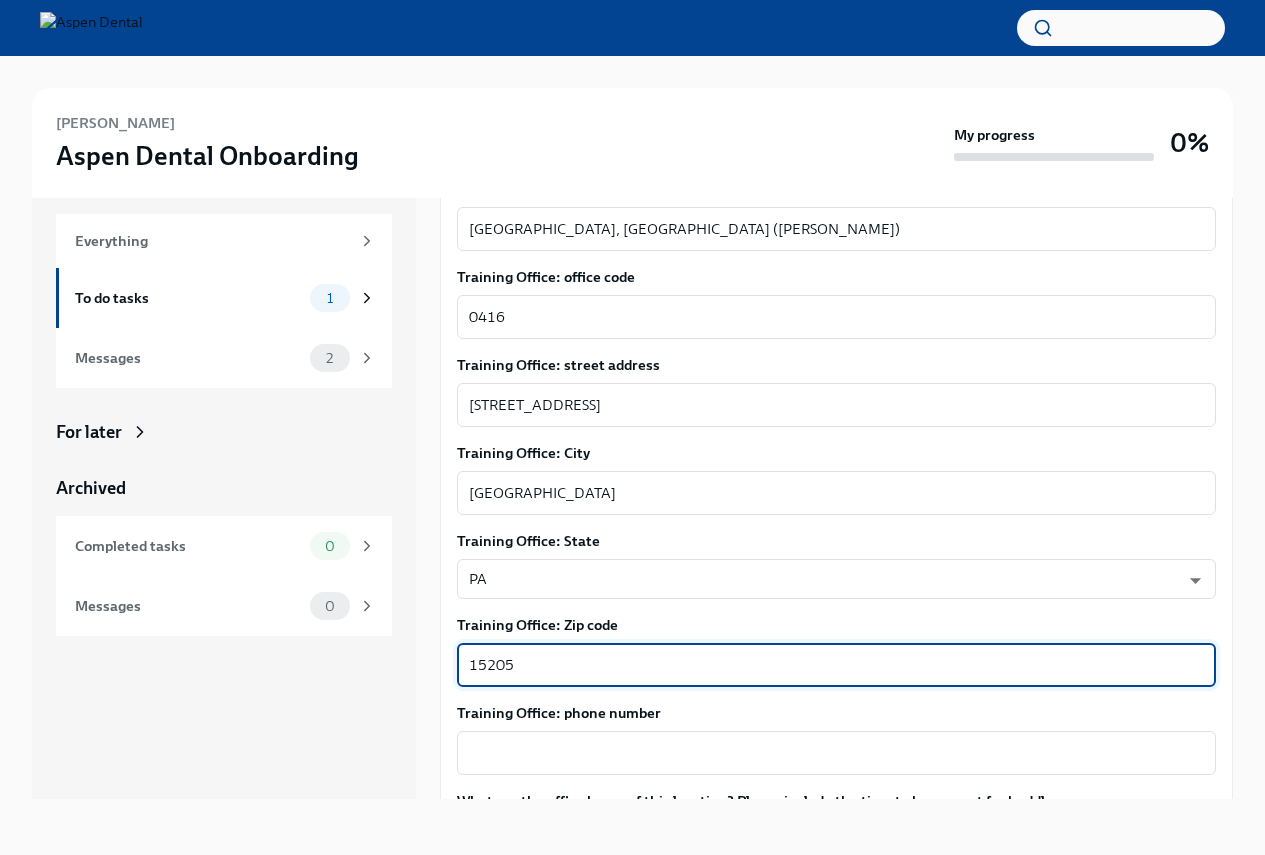 scroll, scrollTop: 1300, scrollLeft: 0, axis: vertical 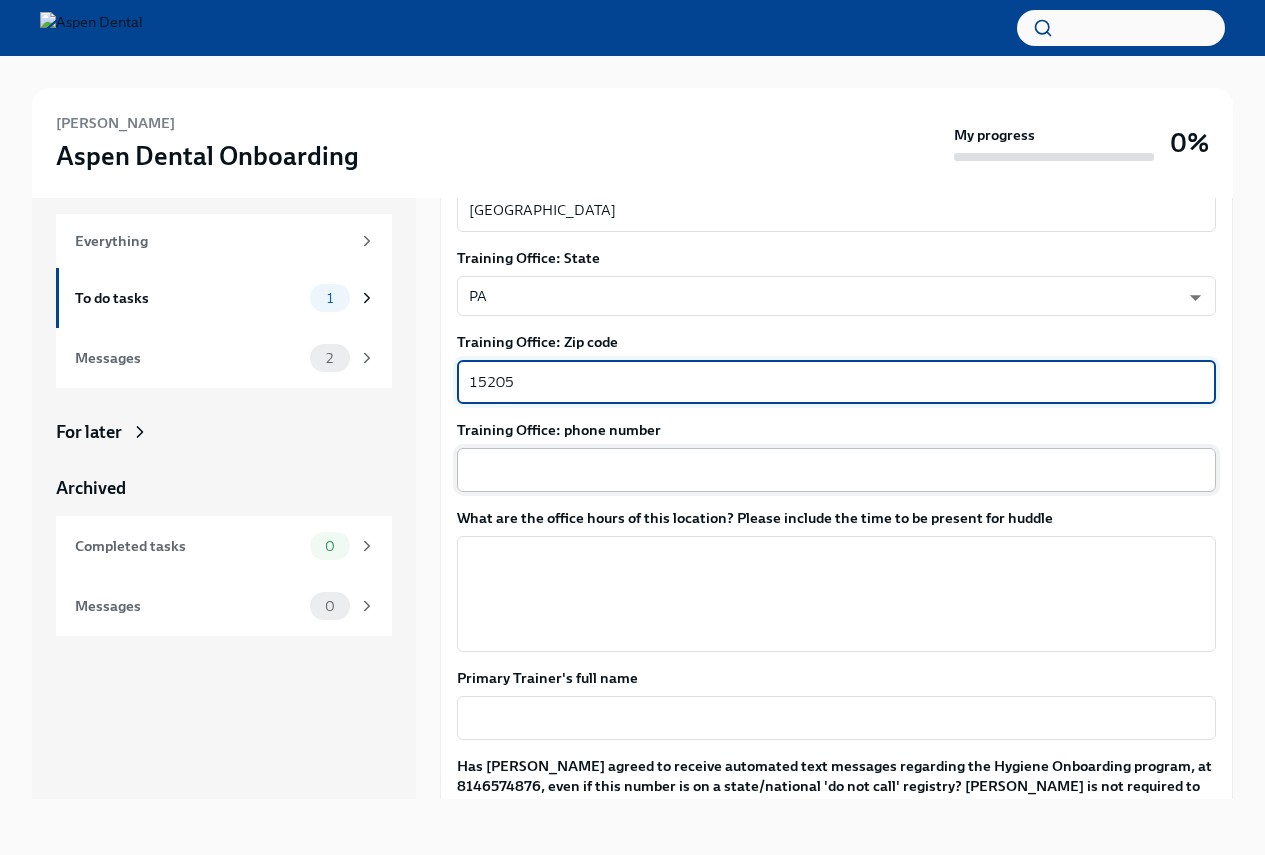type on "15205" 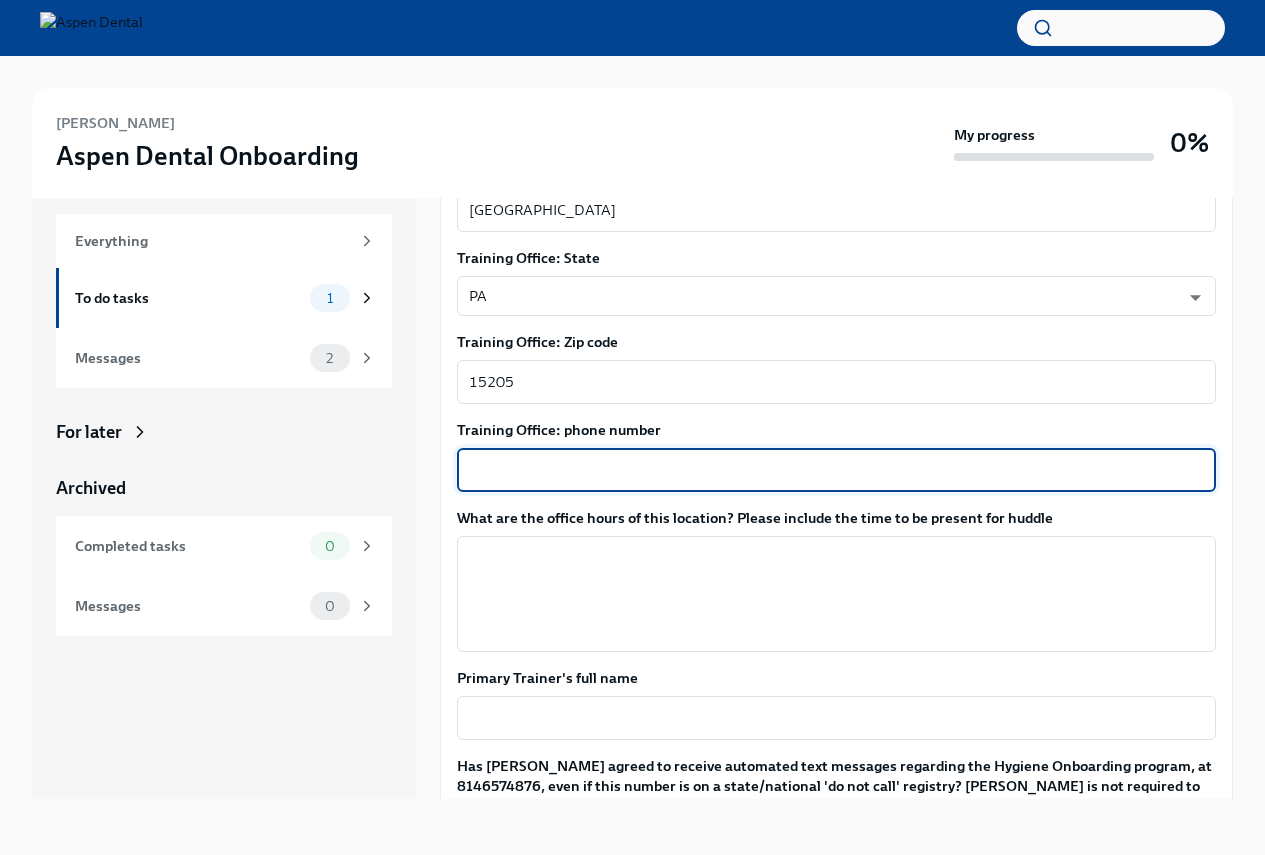 click on "Training Office: phone number" at bounding box center [836, 470] 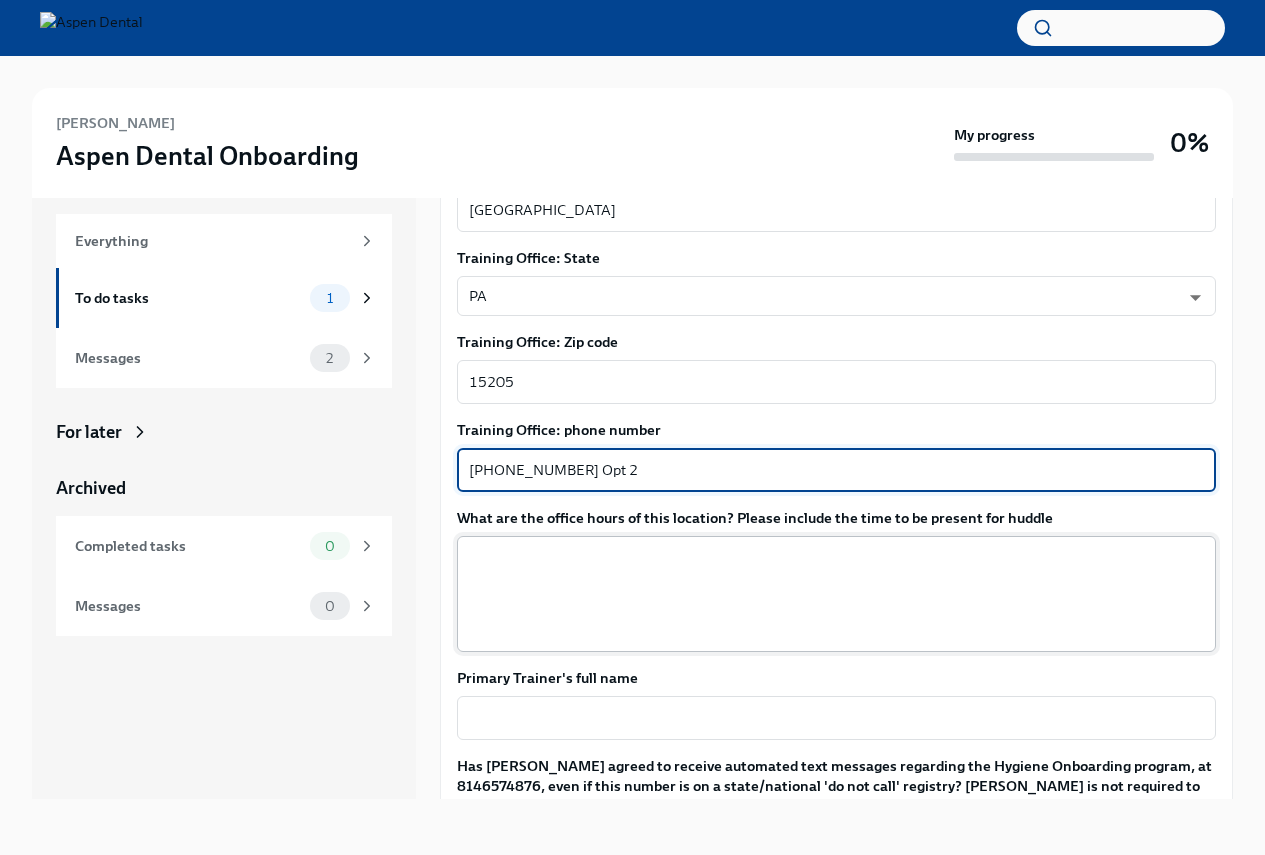type on "[PHONE_NUMBER] Opt 2" 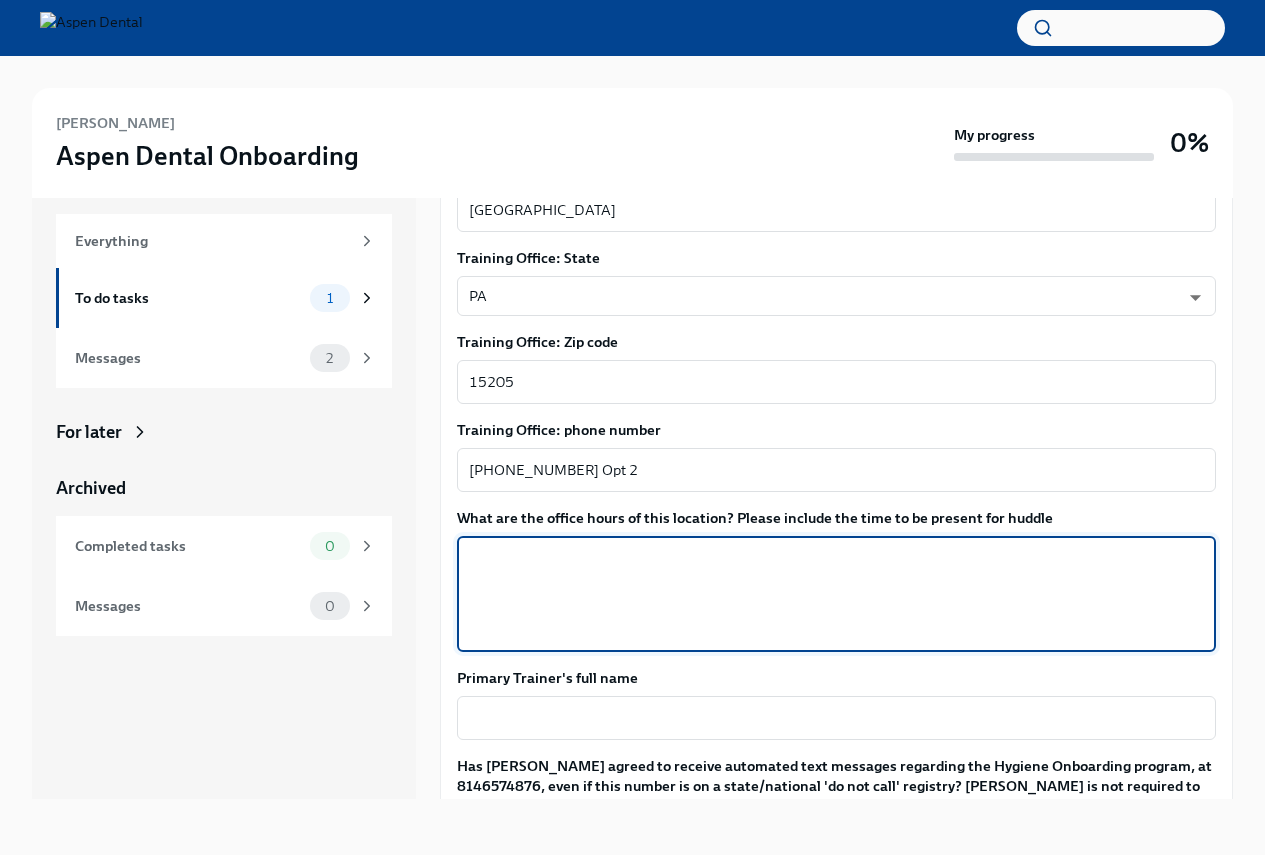 type on "H" 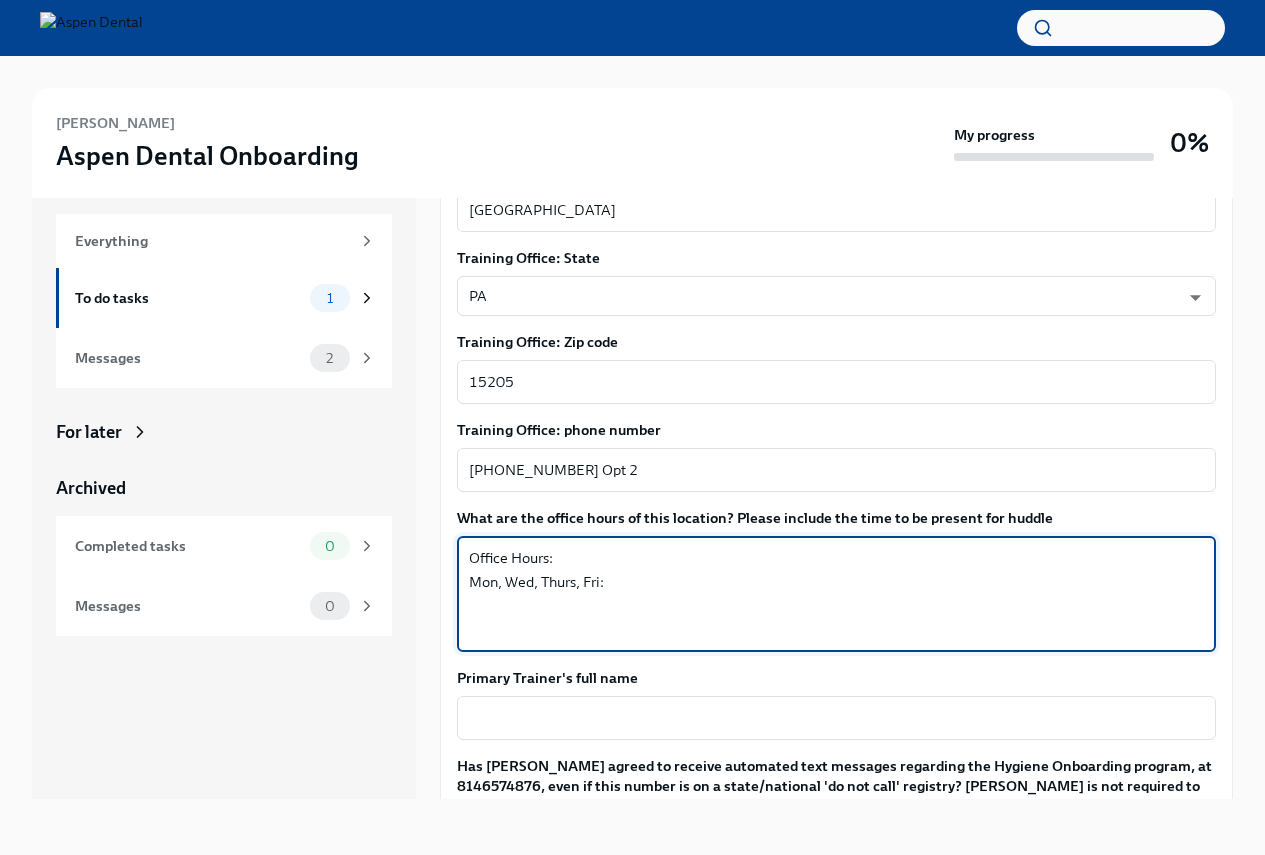 click on "Office Hours:
Mon, Wed, Thurs, Fri:" at bounding box center (836, 594) 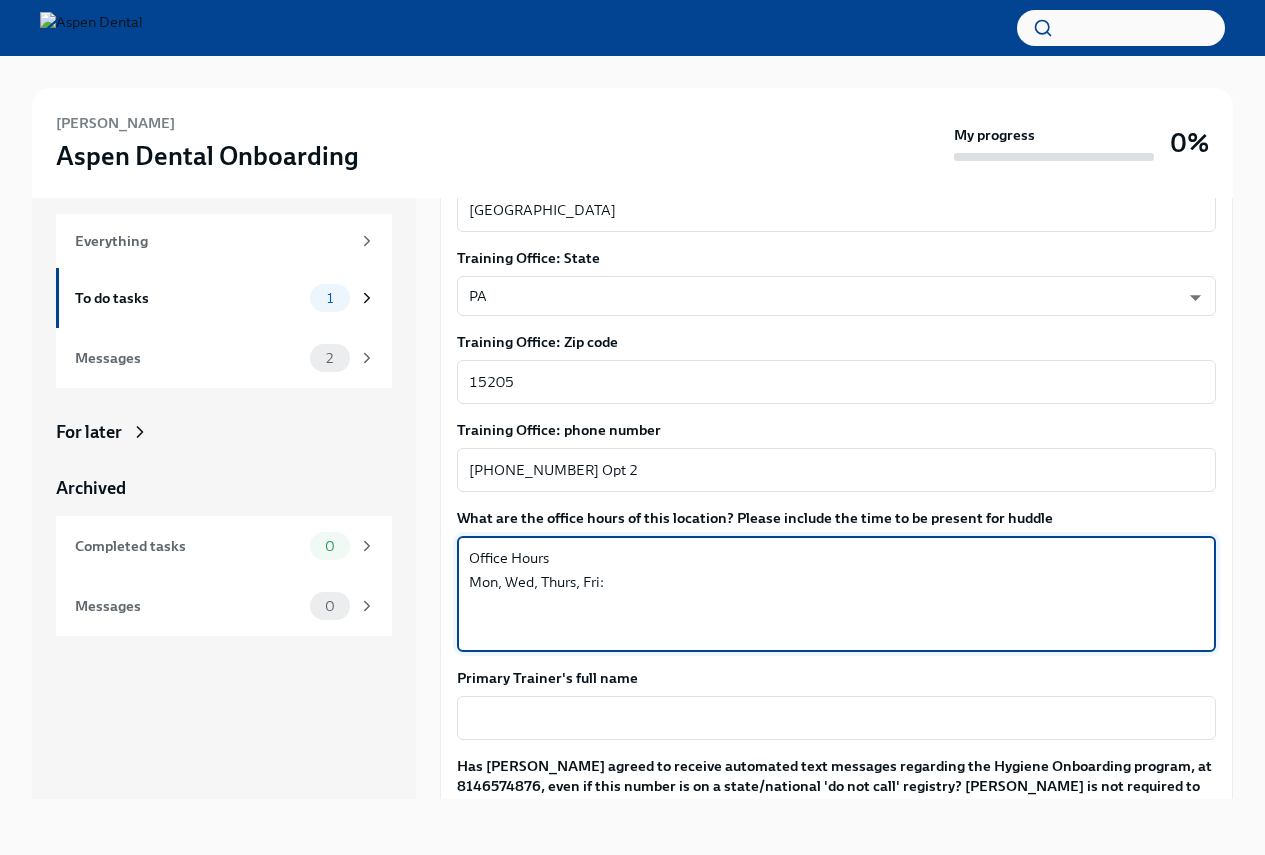 click on "Office Hours
Mon, Wed, Thurs, Fri:" at bounding box center [836, 594] 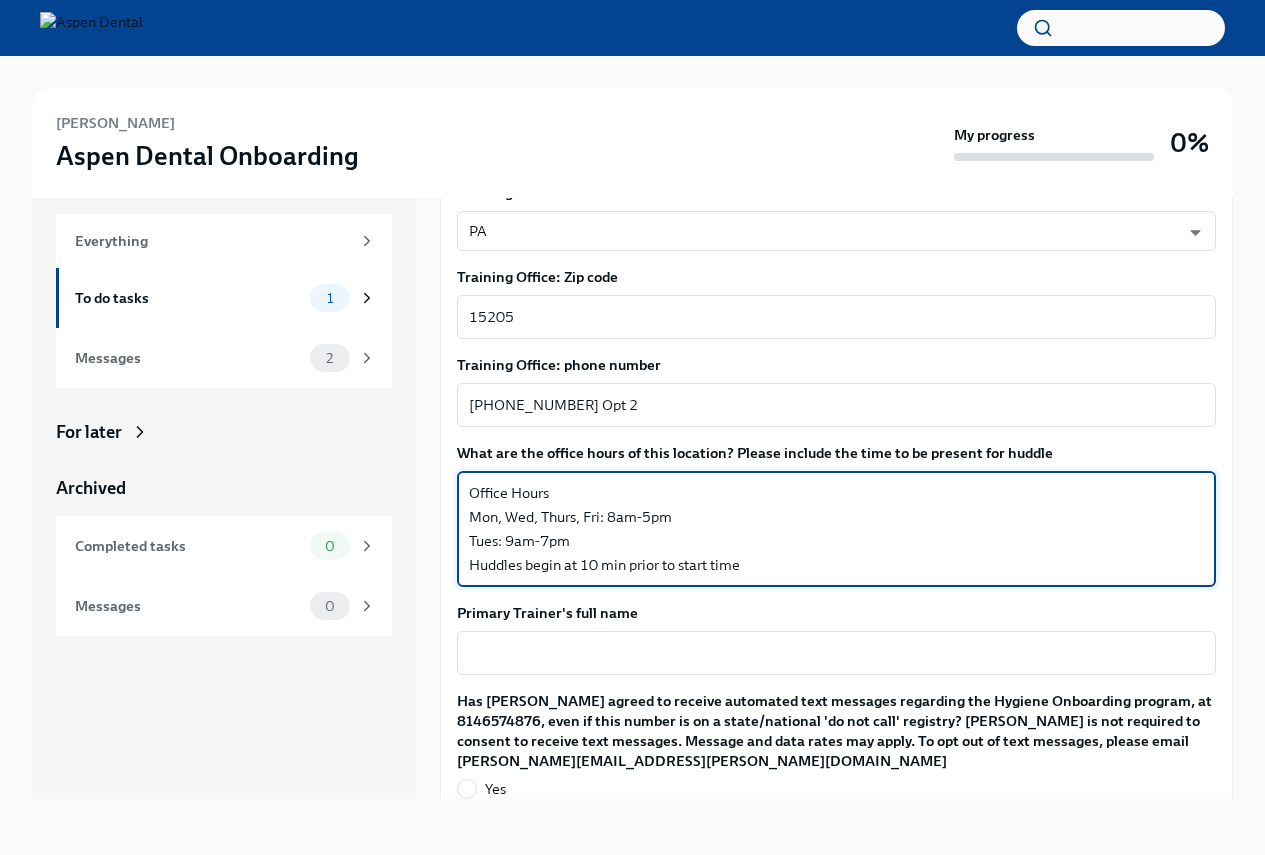 scroll, scrollTop: 1400, scrollLeft: 0, axis: vertical 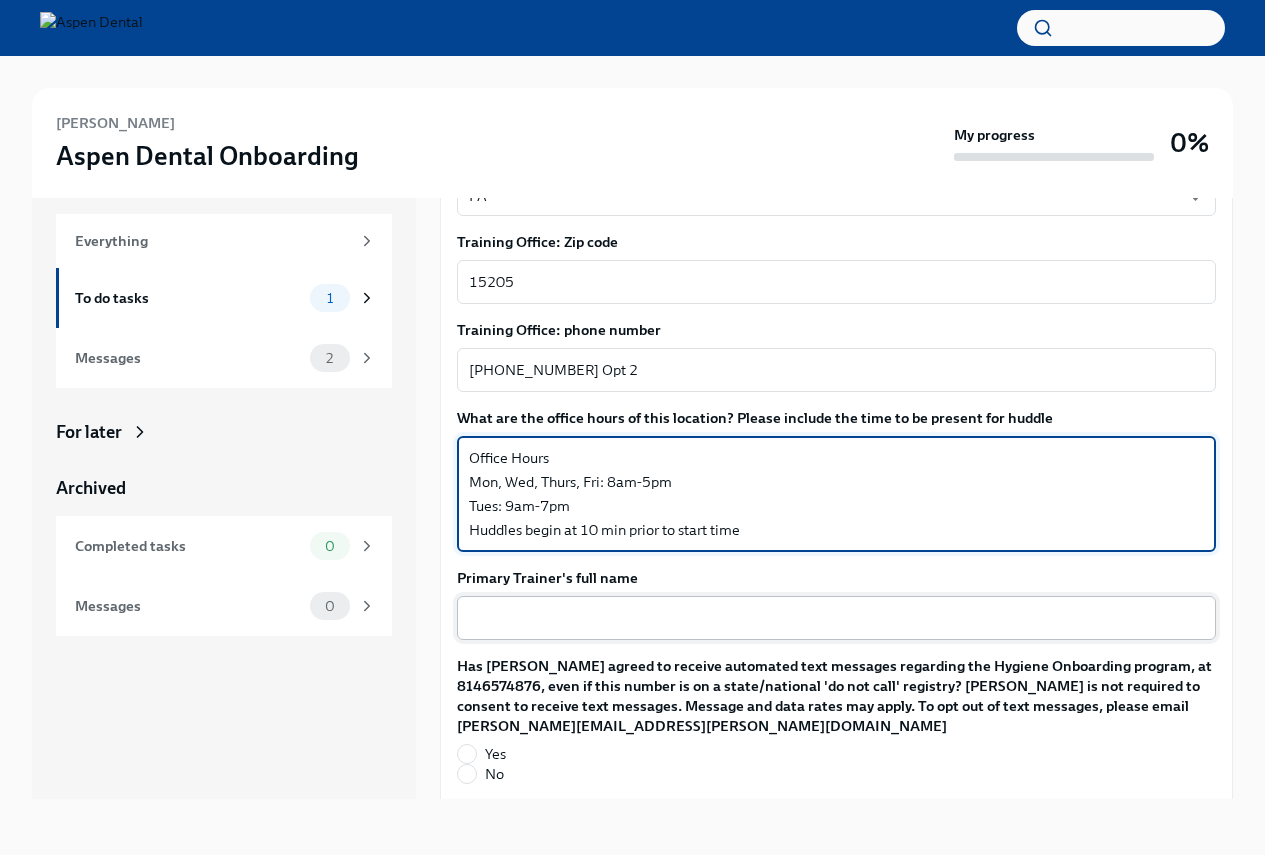 type on "Office Hours
Mon, Wed, Thurs, Fri: 8am-5pm
Tues: 9am-7pm
Huddles begin at 10 min prior to start time" 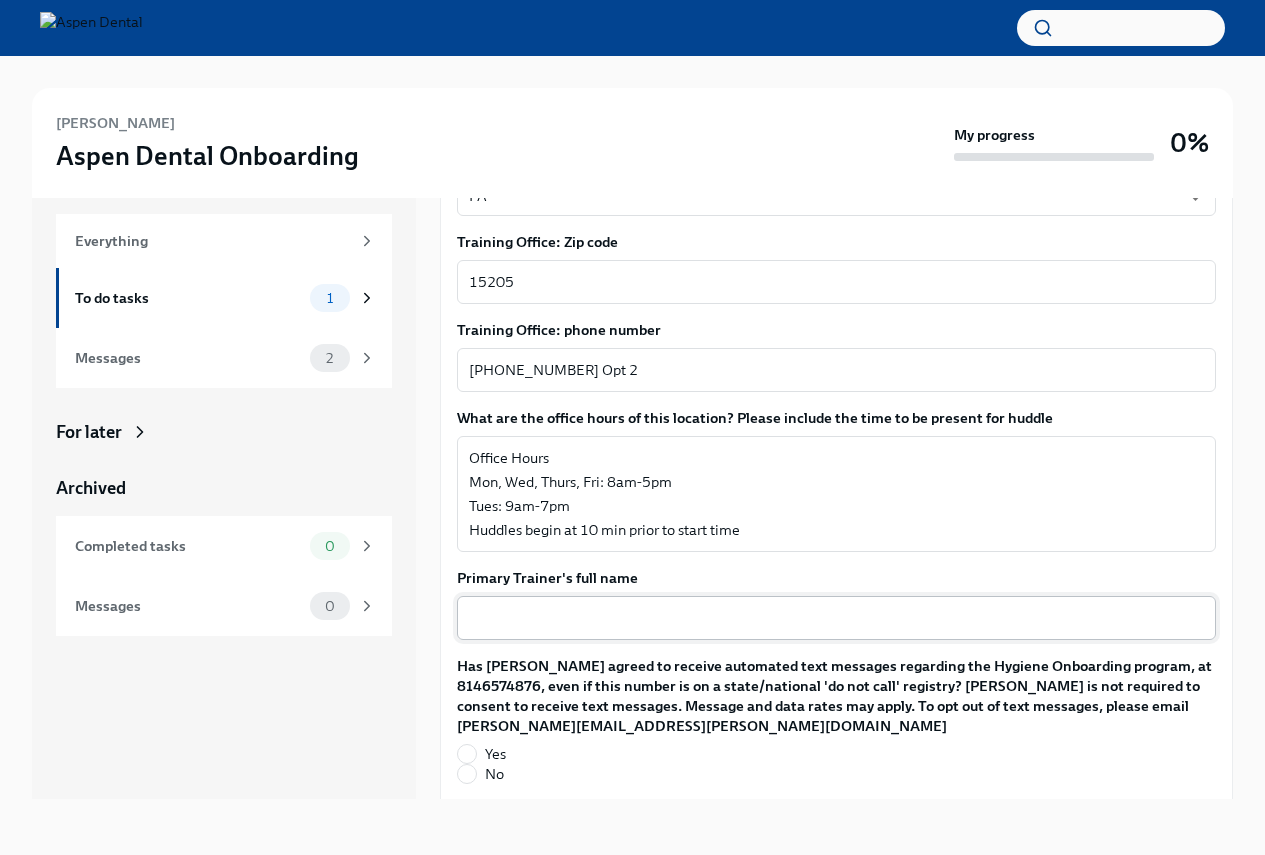 click on "x ​" at bounding box center (836, 618) 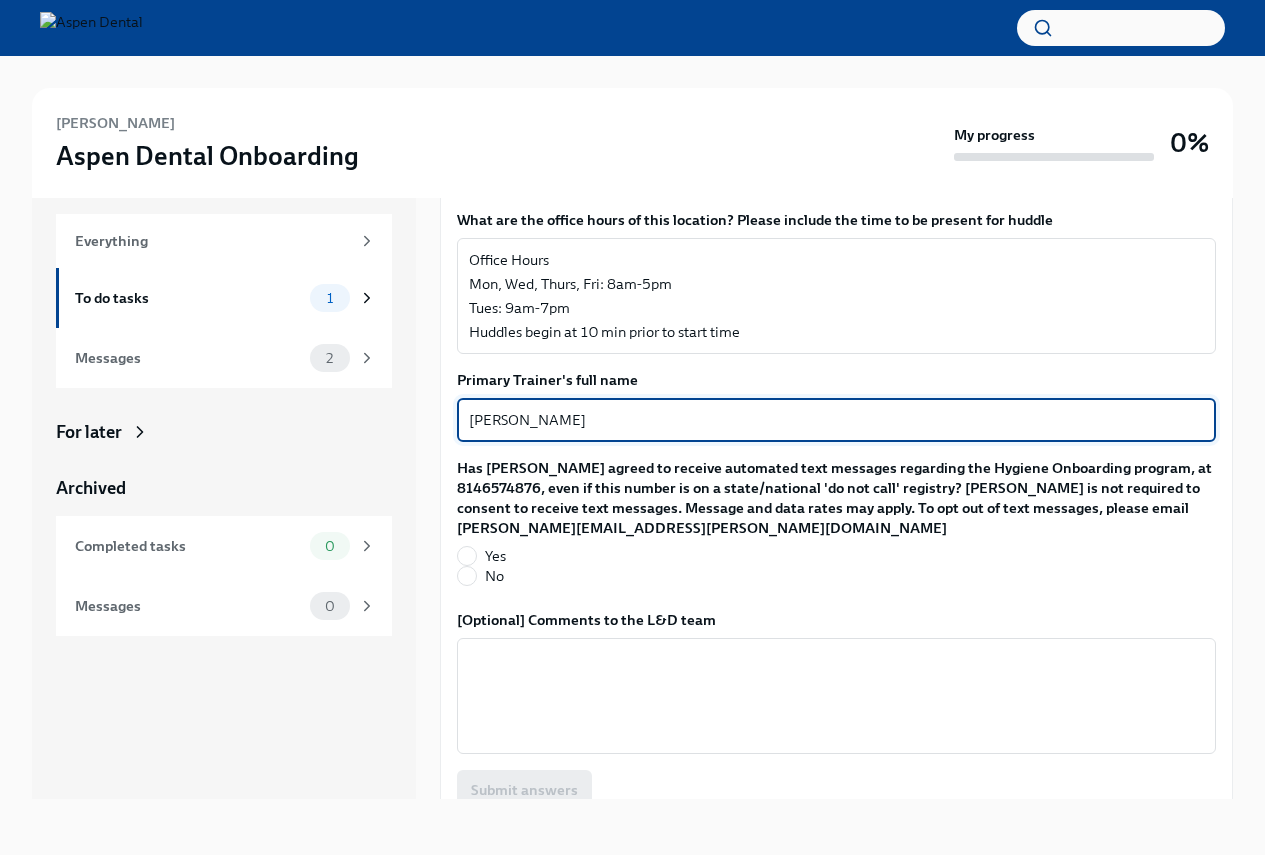scroll, scrollTop: 1600, scrollLeft: 0, axis: vertical 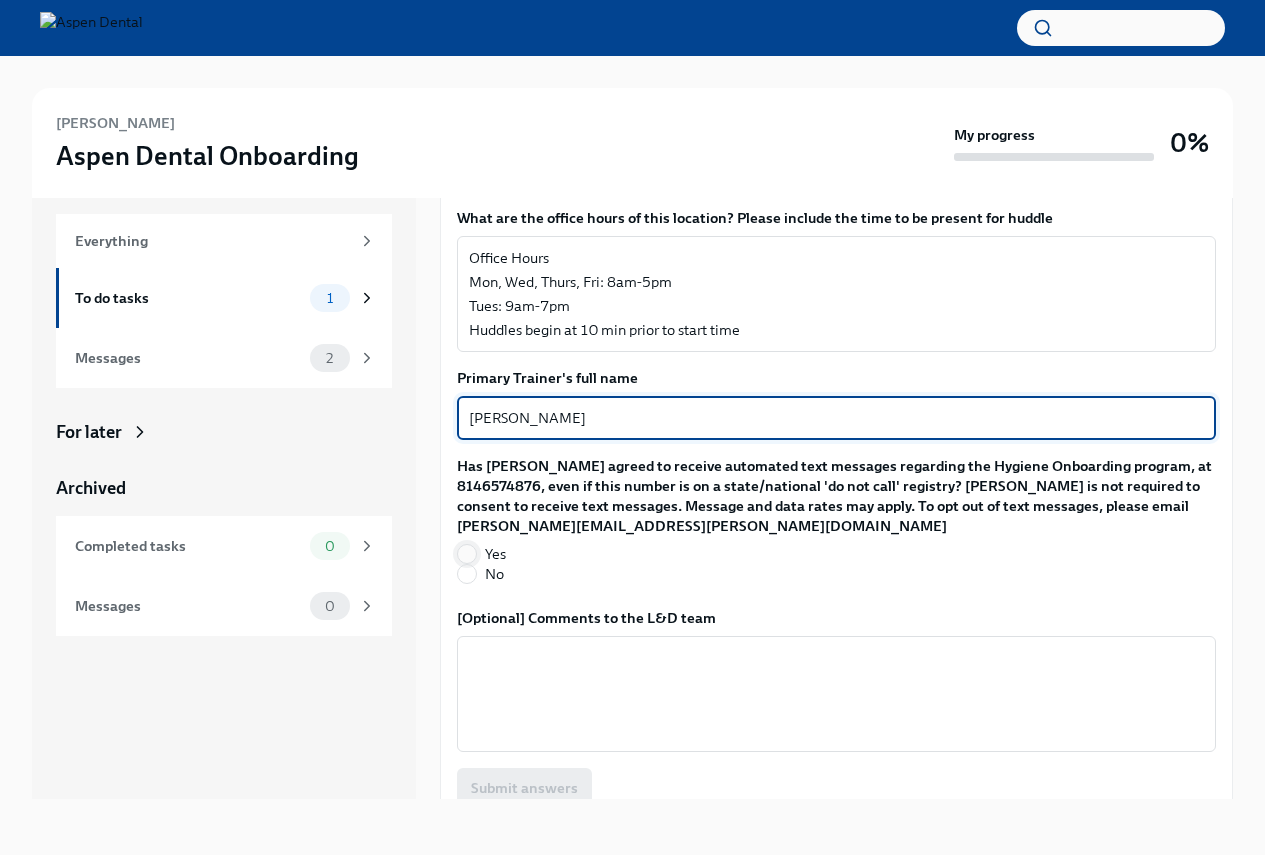 type on "[PERSON_NAME]" 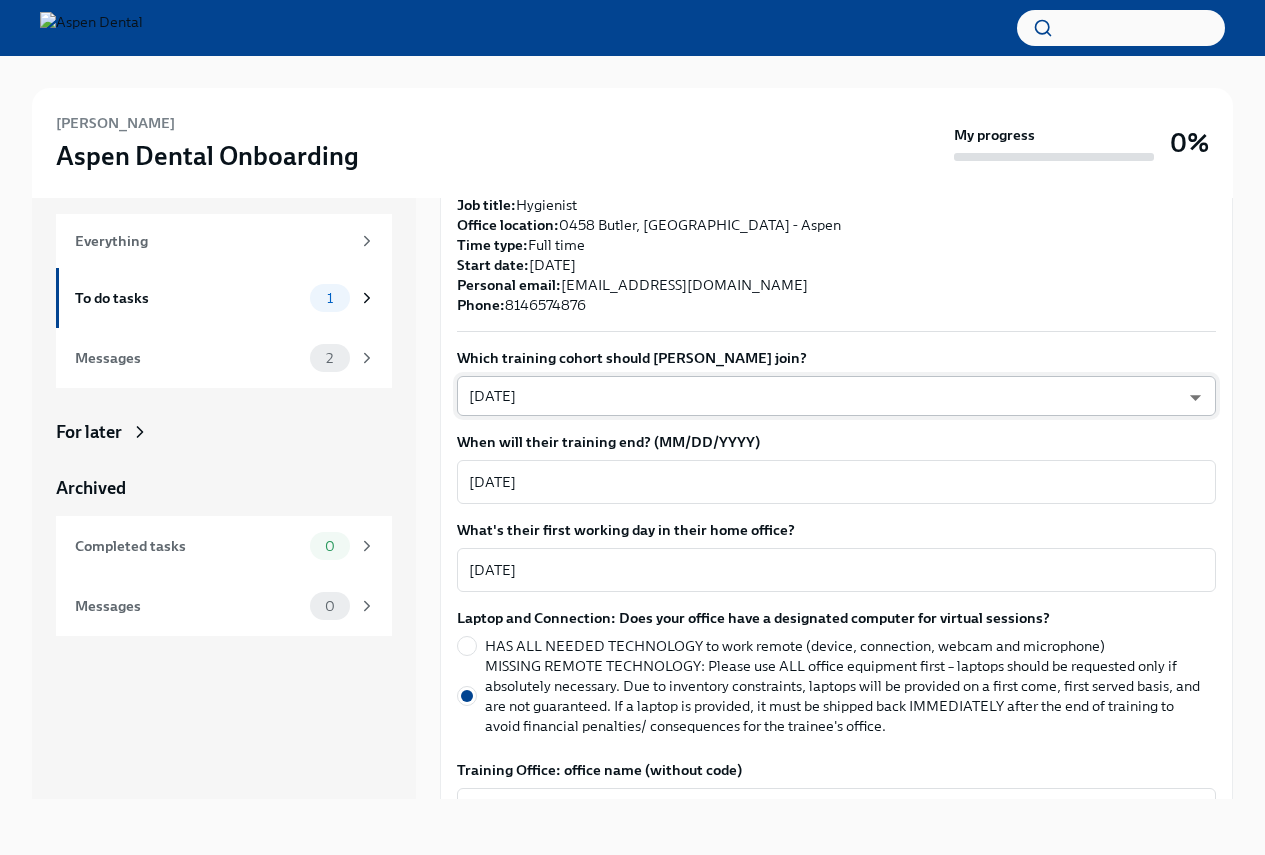 scroll, scrollTop: 400, scrollLeft: 0, axis: vertical 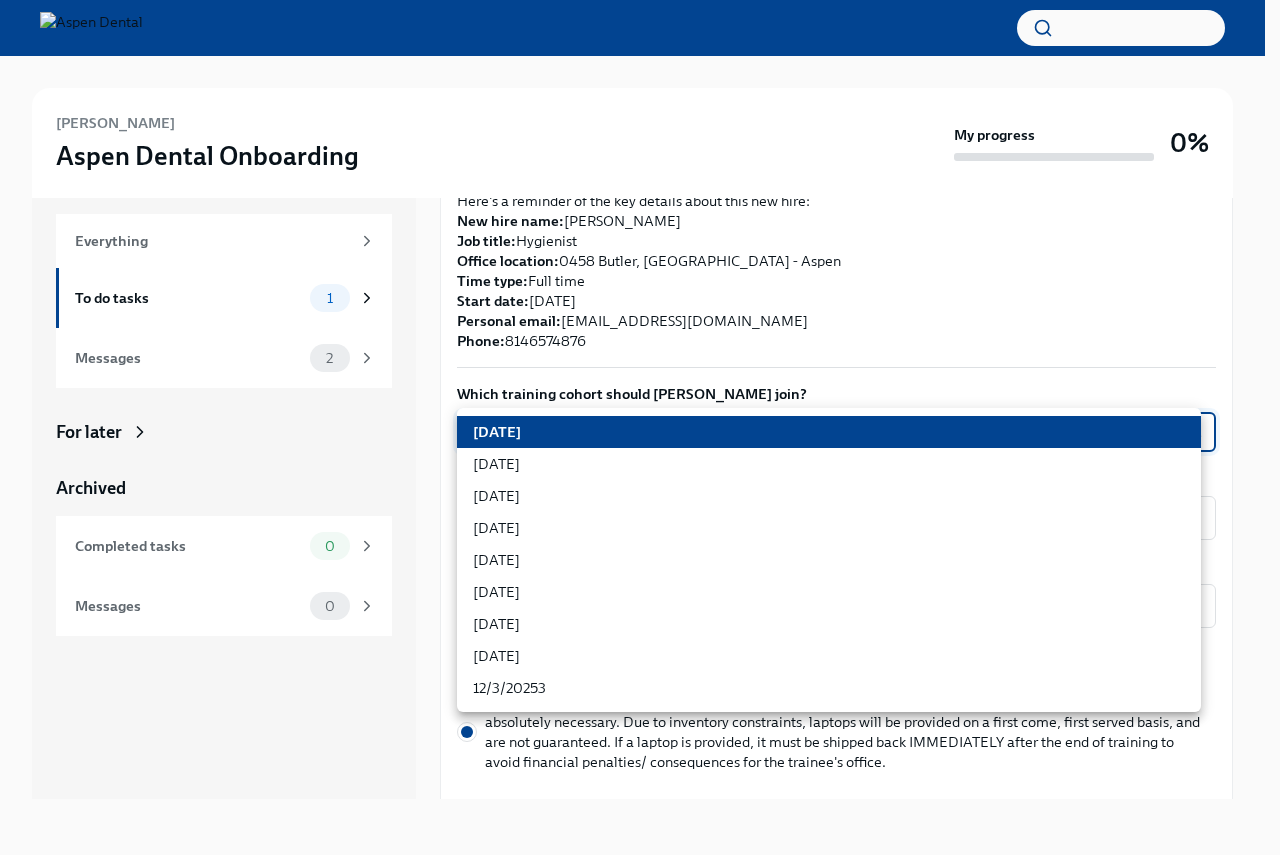 click on "[PERSON_NAME] Aspen Dental Onboarding My progress 0% In progress Everything To do tasks 1 Messages 2 For later Archived Completed tasks 0 Messages 0 Confirm training details for [PERSON_NAME] To Do Due  [DATE] Preparing for [PERSON_NAME] start ([DATE], 0458 Butler, PA - Aspen) Dear [PERSON_NAME],
This is a friendly reminder that [PERSON_NAME] will be starting work shortly as a Hygie... Please provide a few extra details so we can
register [PERSON_NAME] for their virtual onboarding
tailor the info Dado sends to them about their training
order their new hire kit to be delivered to the right place
The training details are scheduled to be sent to [PERSON_NAME] 1 week before their startdate. Please provide the info requested below ahead of that point. Here's a reminder of the key details about this new hire:
New hire name:  [PERSON_NAME]
Job title:  Hygienist
Office location:  [GEOGRAPHIC_DATA] - Aspen
Time type:  Full time
Start date:  [DATE]
Personal email:  [EMAIL_ADDRESS][DOMAIN_NAME]
Phone: x" at bounding box center (640, 399) 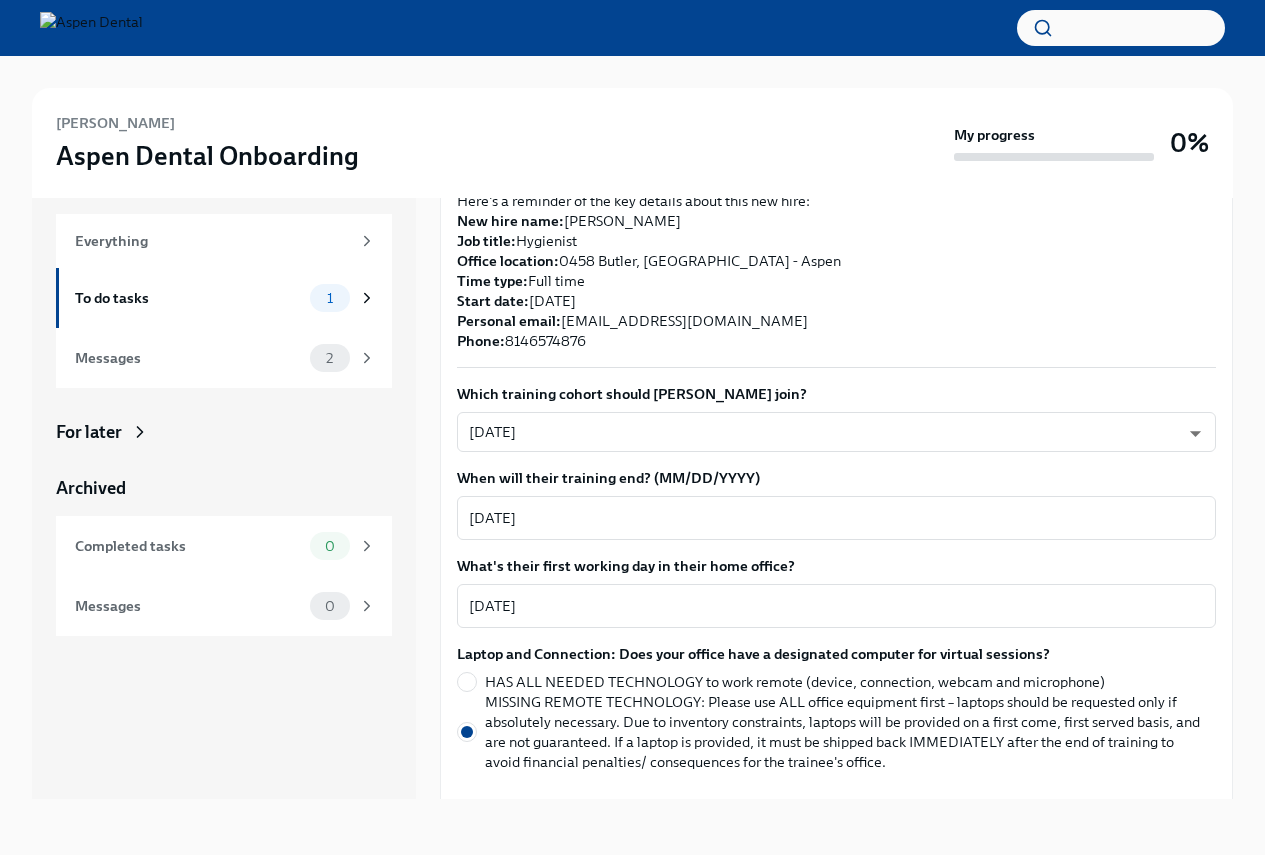 click on "Here's a reminder of the key details about this new hire:
New hire name:  [PERSON_NAME]
Job title:  Hygienist
Office location:  0458 [GEOGRAPHIC_DATA], [GEOGRAPHIC_DATA] - Aspen
Time type:  Full time
Start date:  [DATE]
Personal email:  [EMAIL_ADDRESS][DOMAIN_NAME]
Phone:  [PHONE_NUMBER]" at bounding box center (836, 271) 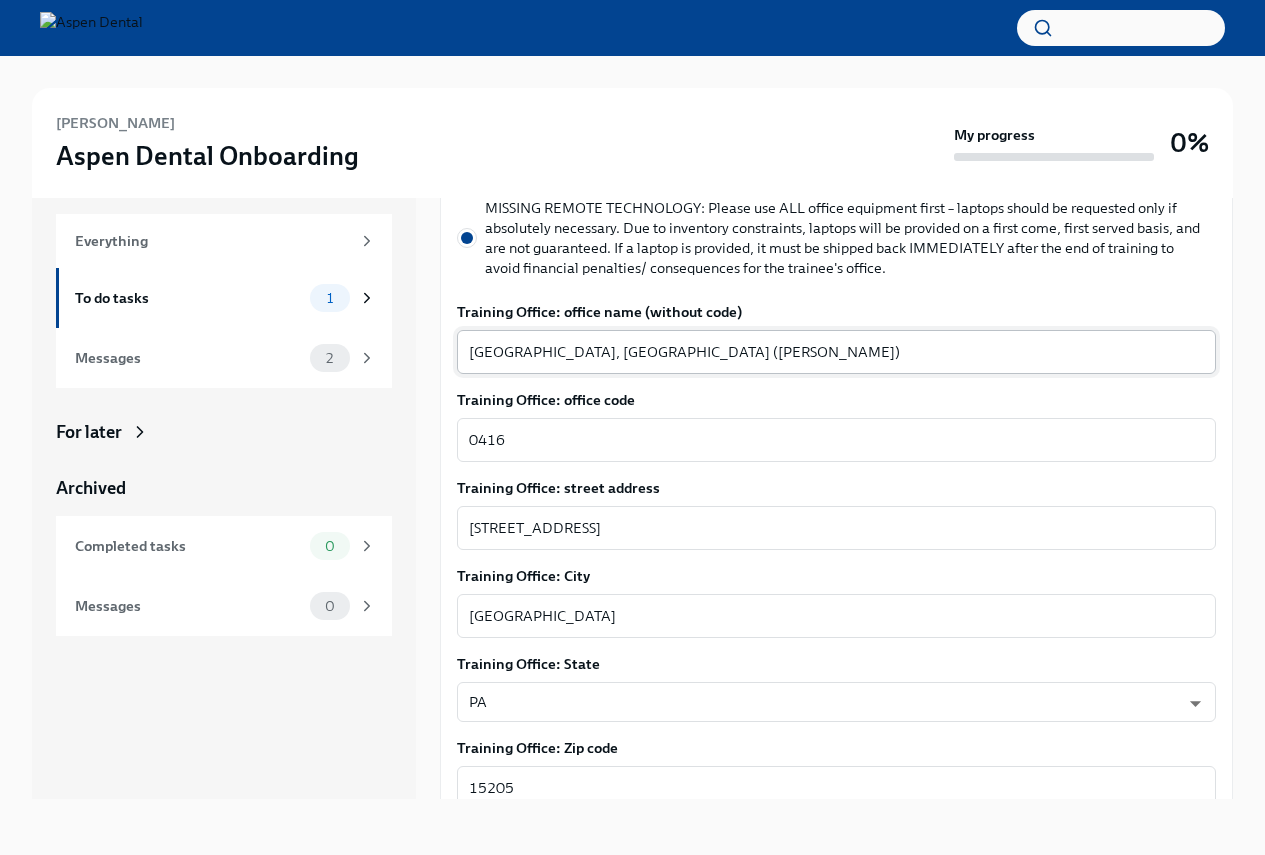 scroll, scrollTop: 1000, scrollLeft: 0, axis: vertical 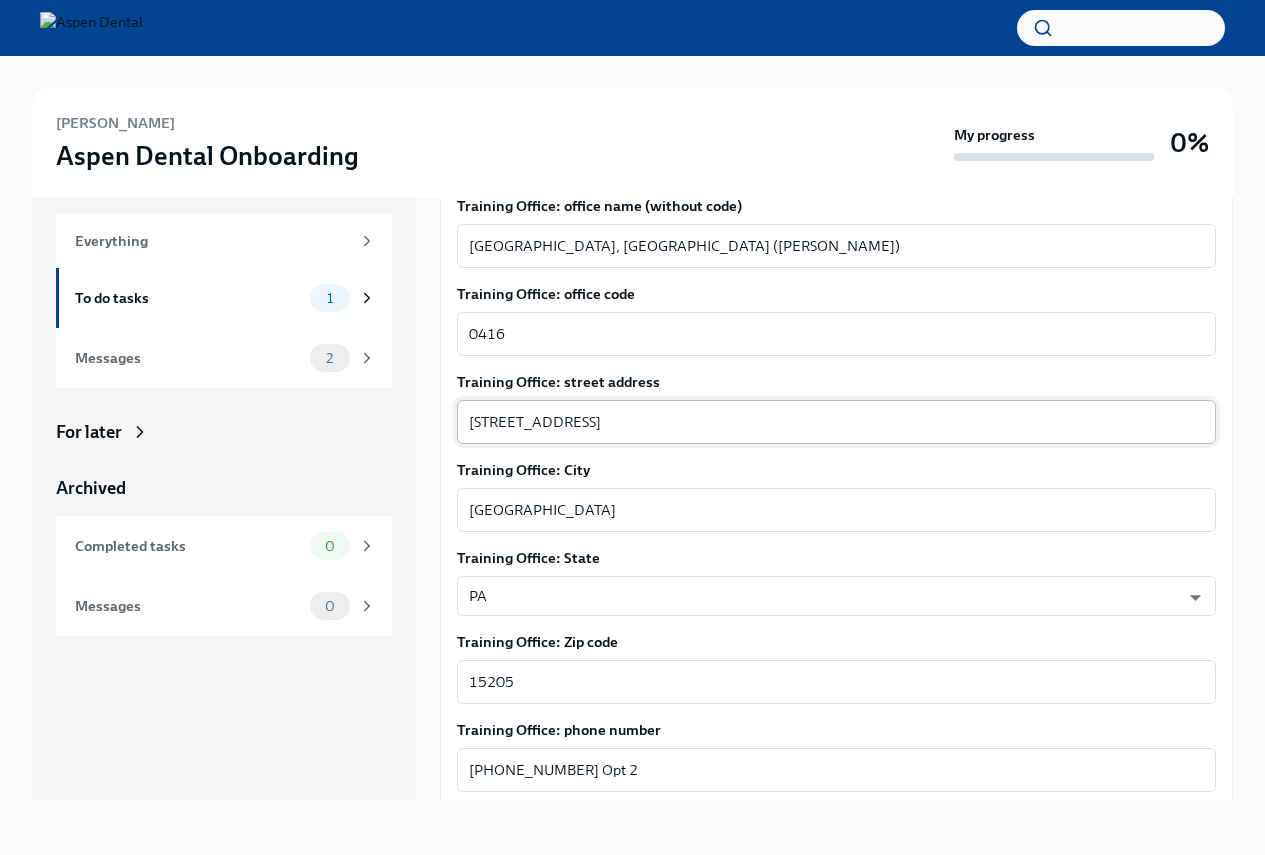 click on "[STREET_ADDRESS]" at bounding box center (836, 422) 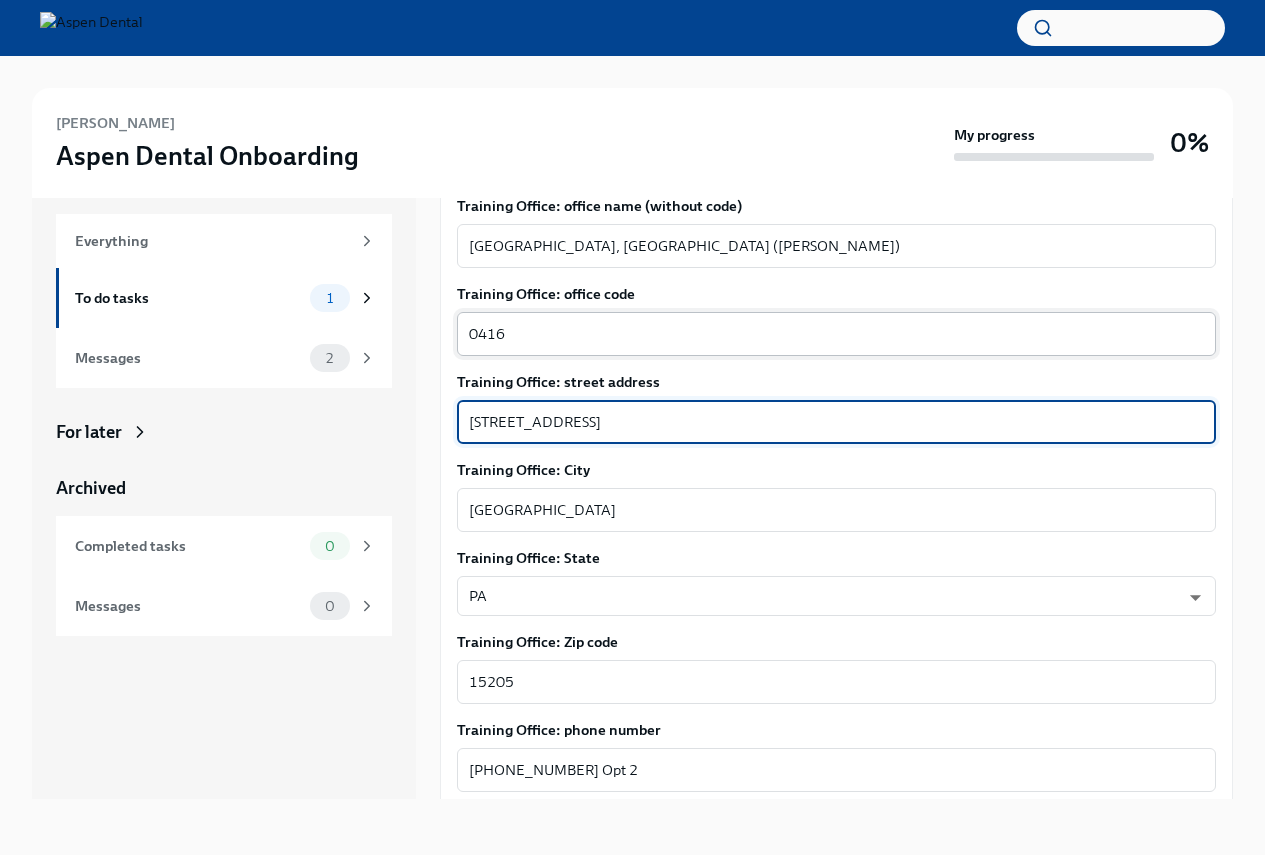 type on "[STREET_ADDRESS]" 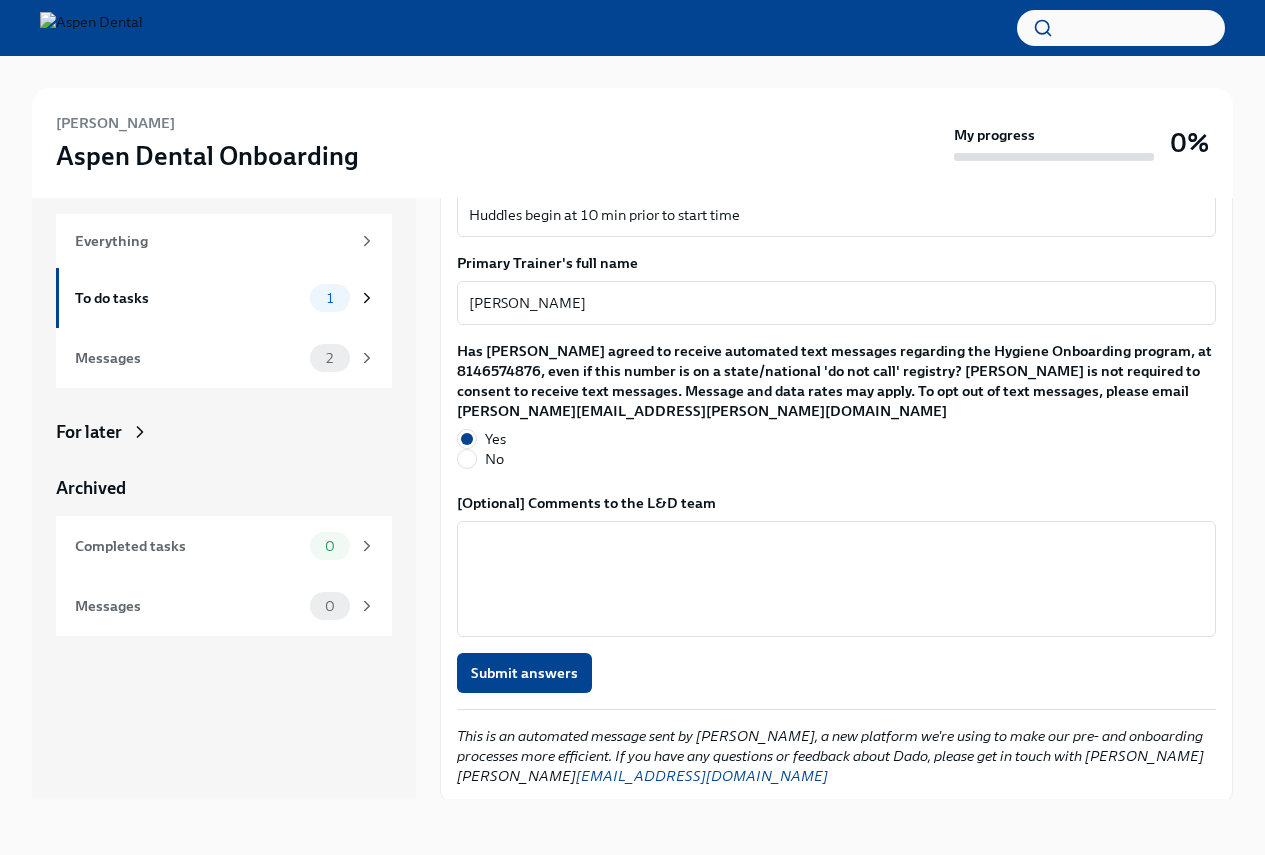 scroll, scrollTop: 1719, scrollLeft: 0, axis: vertical 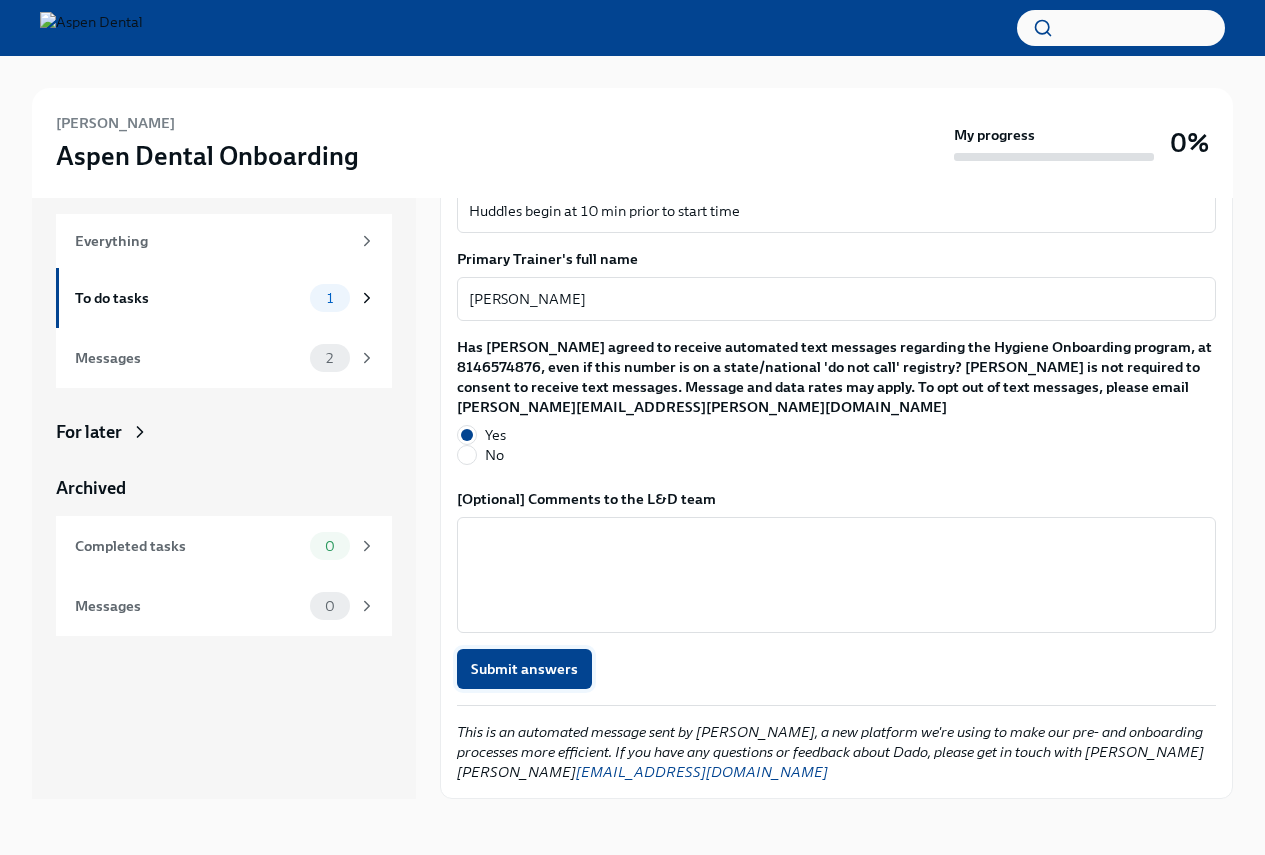 click on "Submit answers" at bounding box center [524, 669] 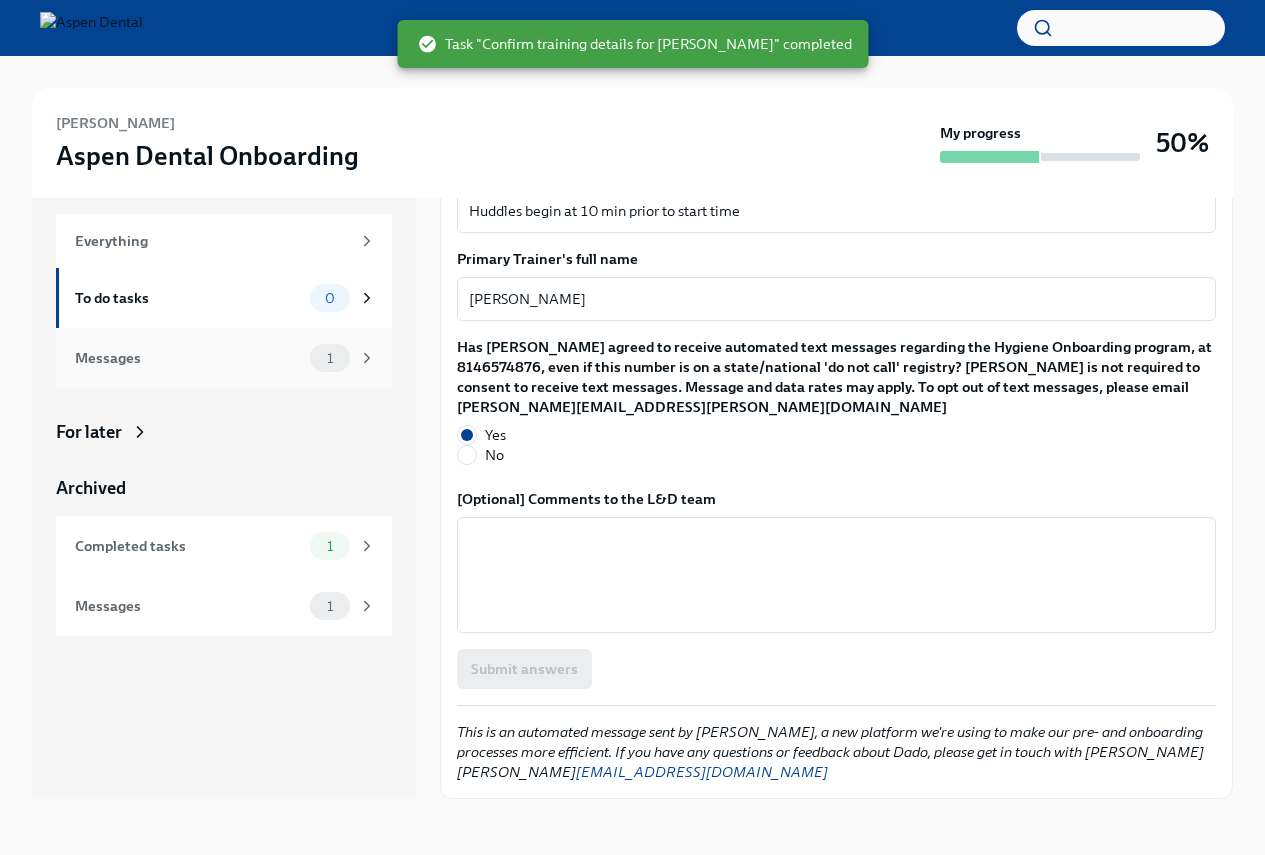 click on "Messages" at bounding box center (188, 358) 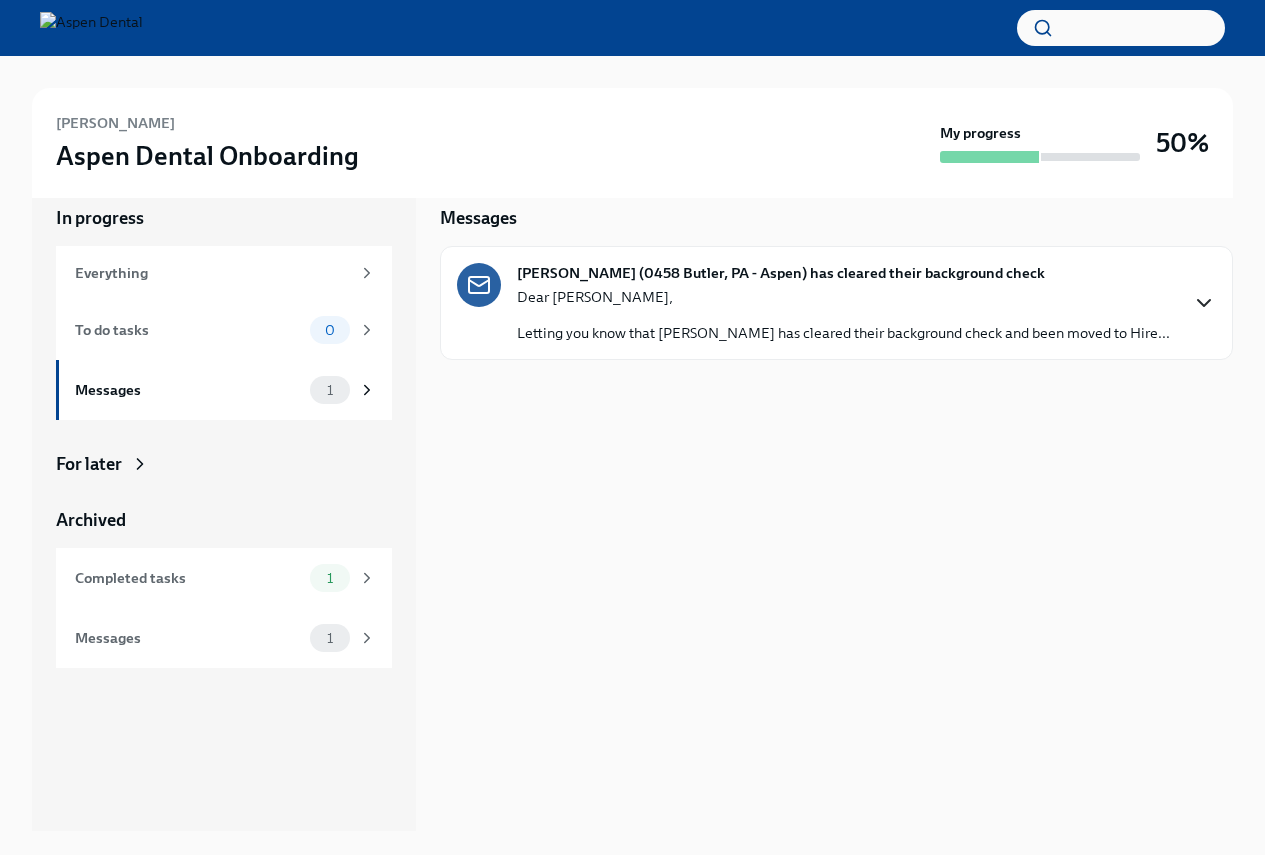 click 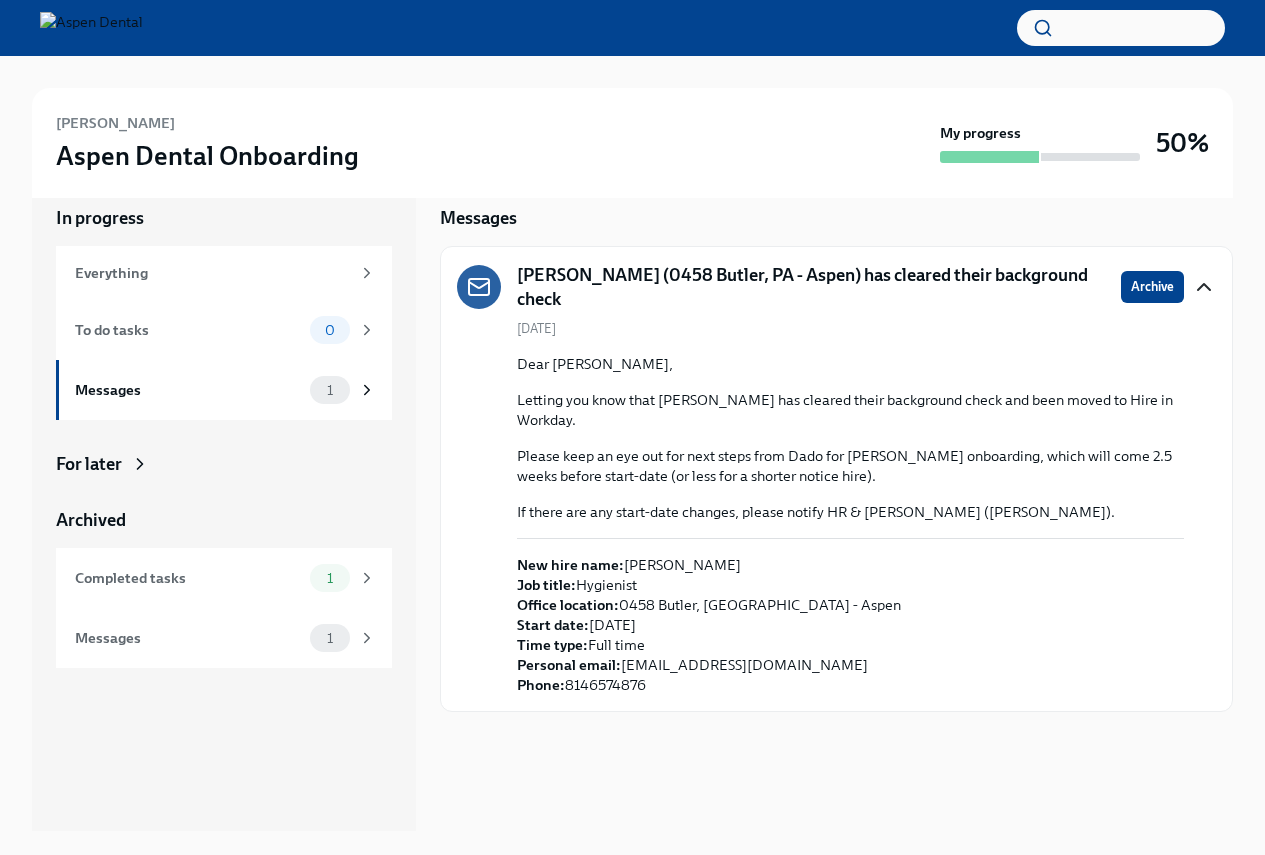 scroll, scrollTop: 0, scrollLeft: 0, axis: both 